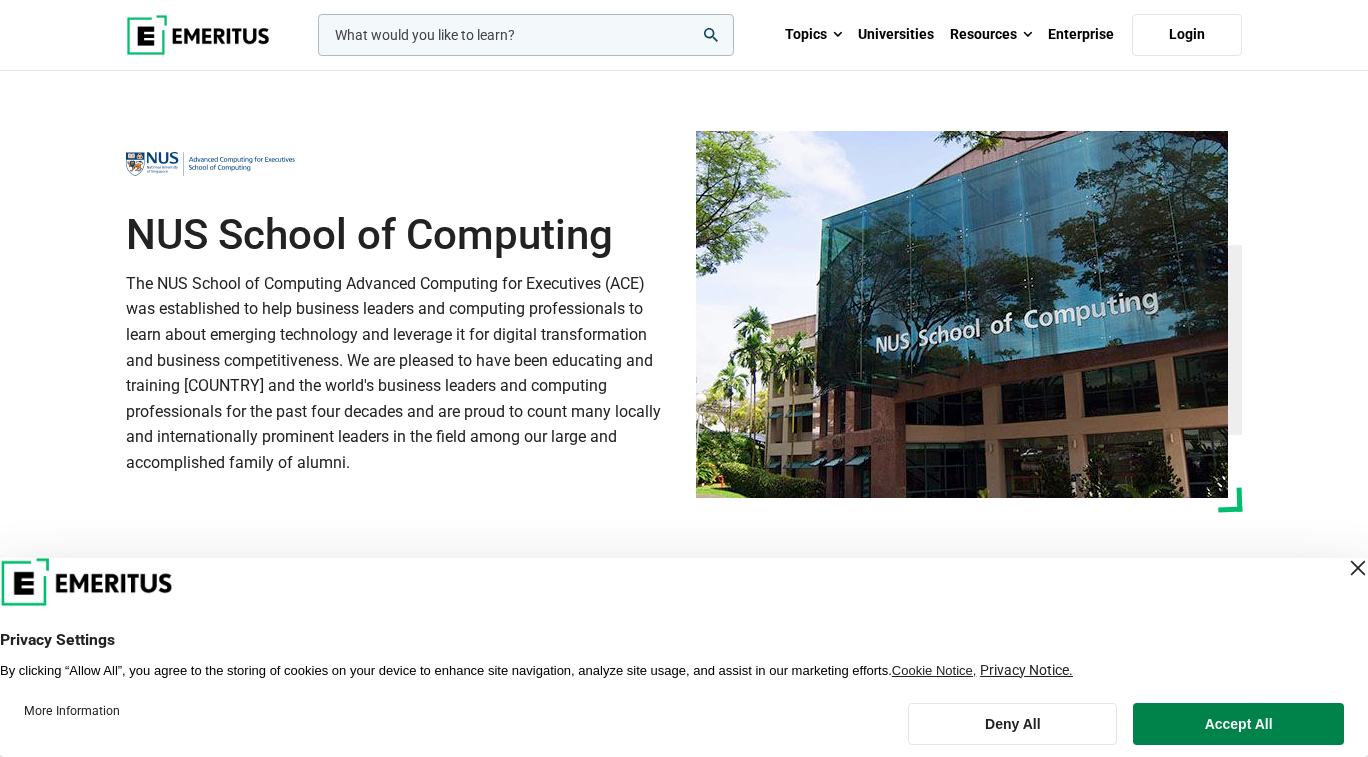 scroll, scrollTop: 0, scrollLeft: 0, axis: both 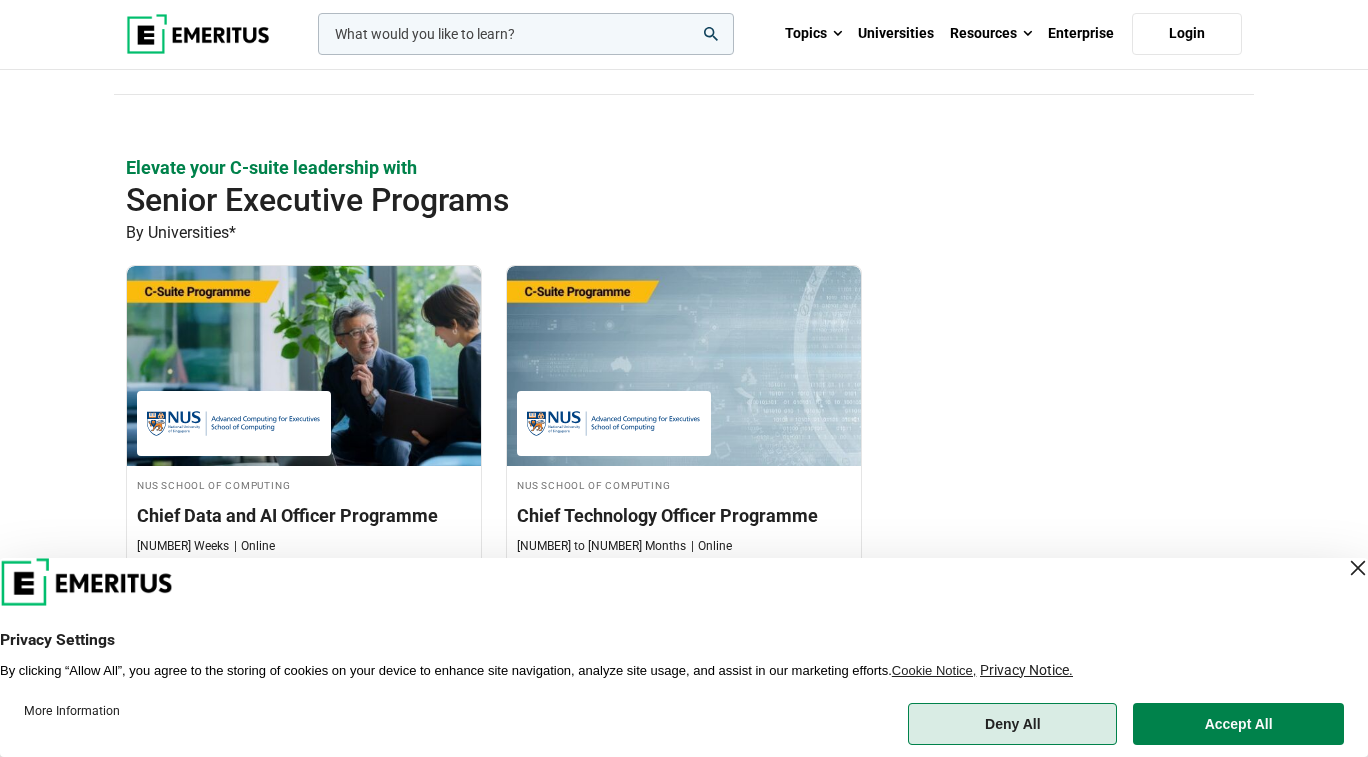 click on "Deny All" at bounding box center (1012, 724) 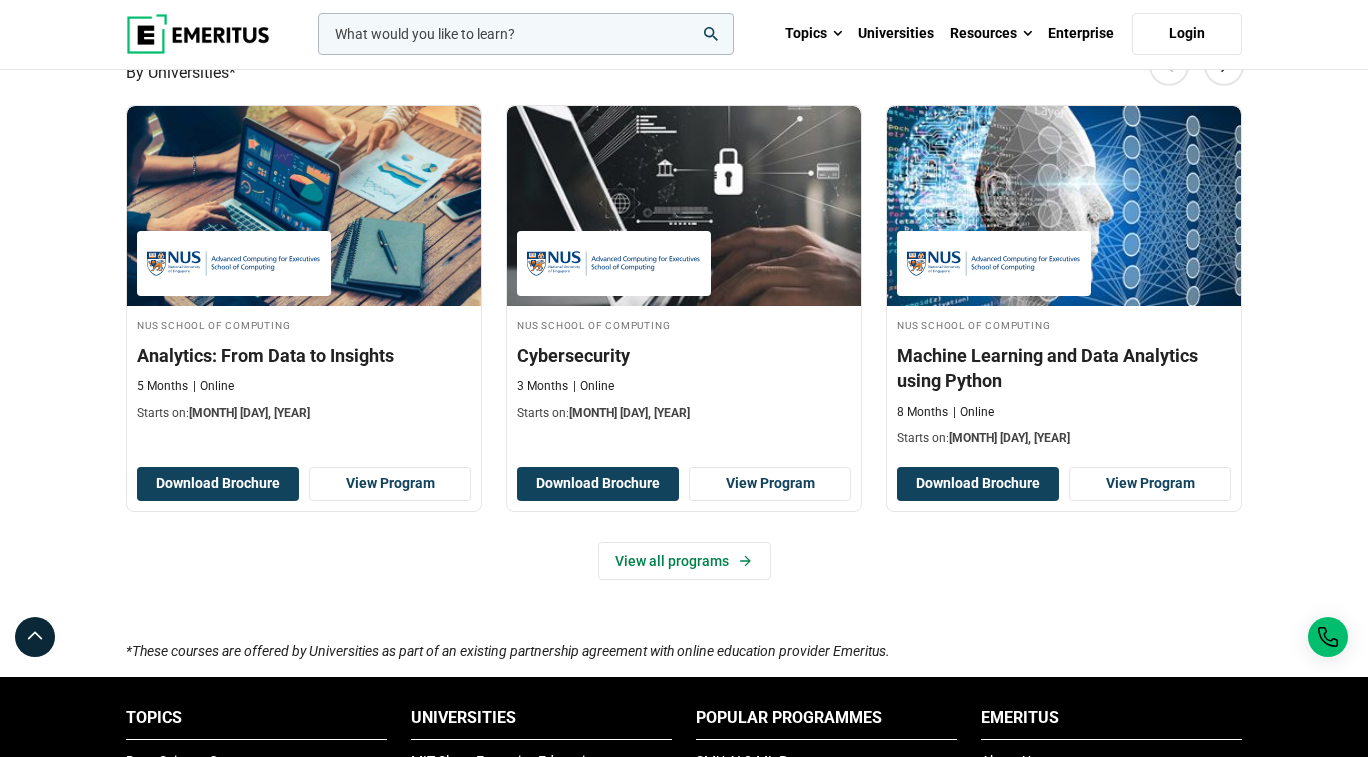 scroll, scrollTop: 1287, scrollLeft: 0, axis: vertical 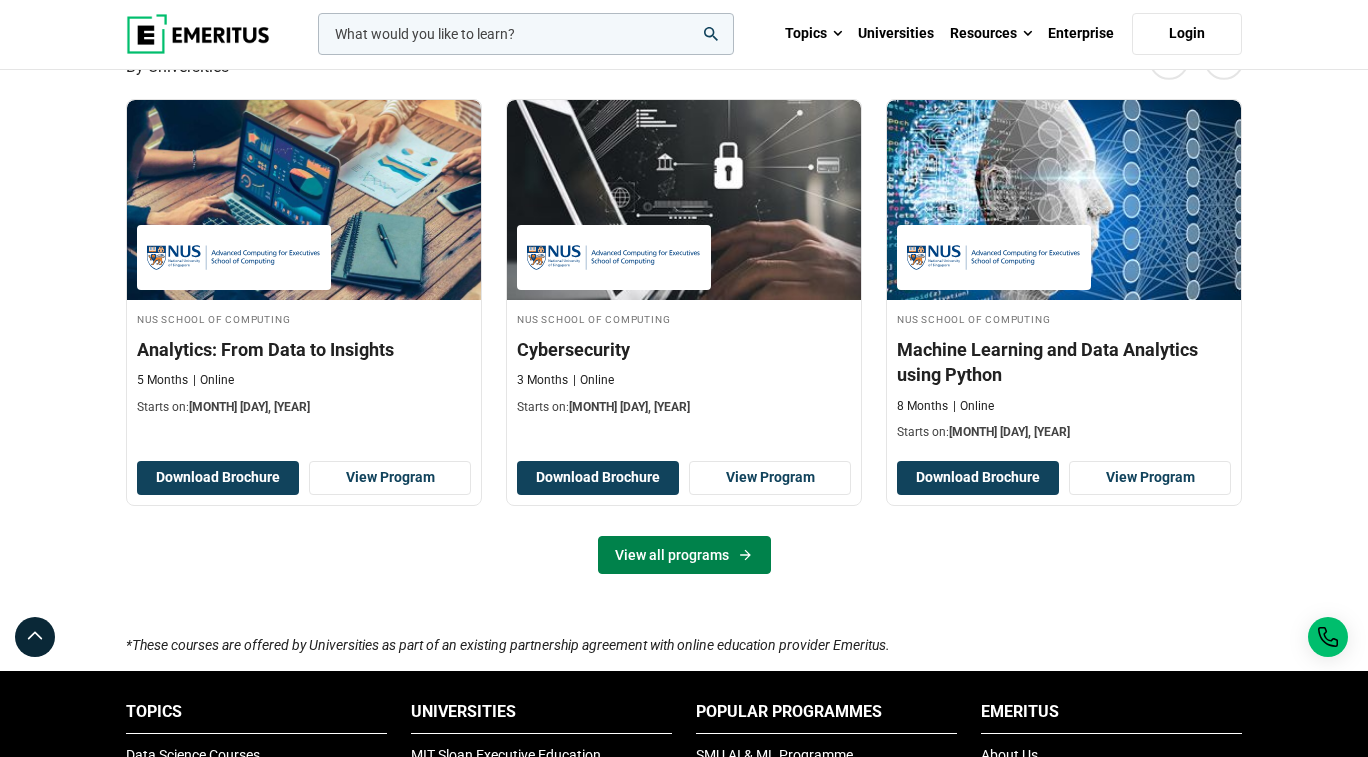 click on "View all programs" at bounding box center (684, 555) 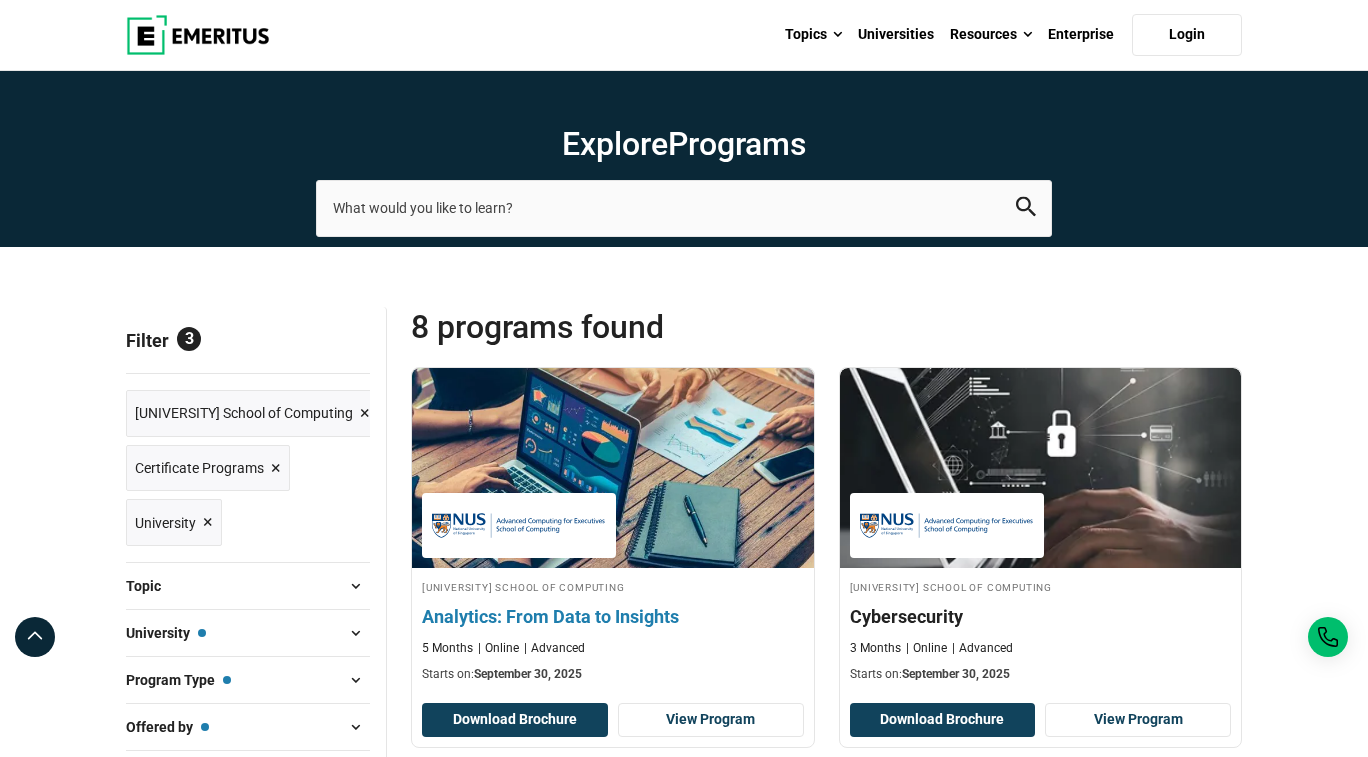 scroll, scrollTop: 0, scrollLeft: 0, axis: both 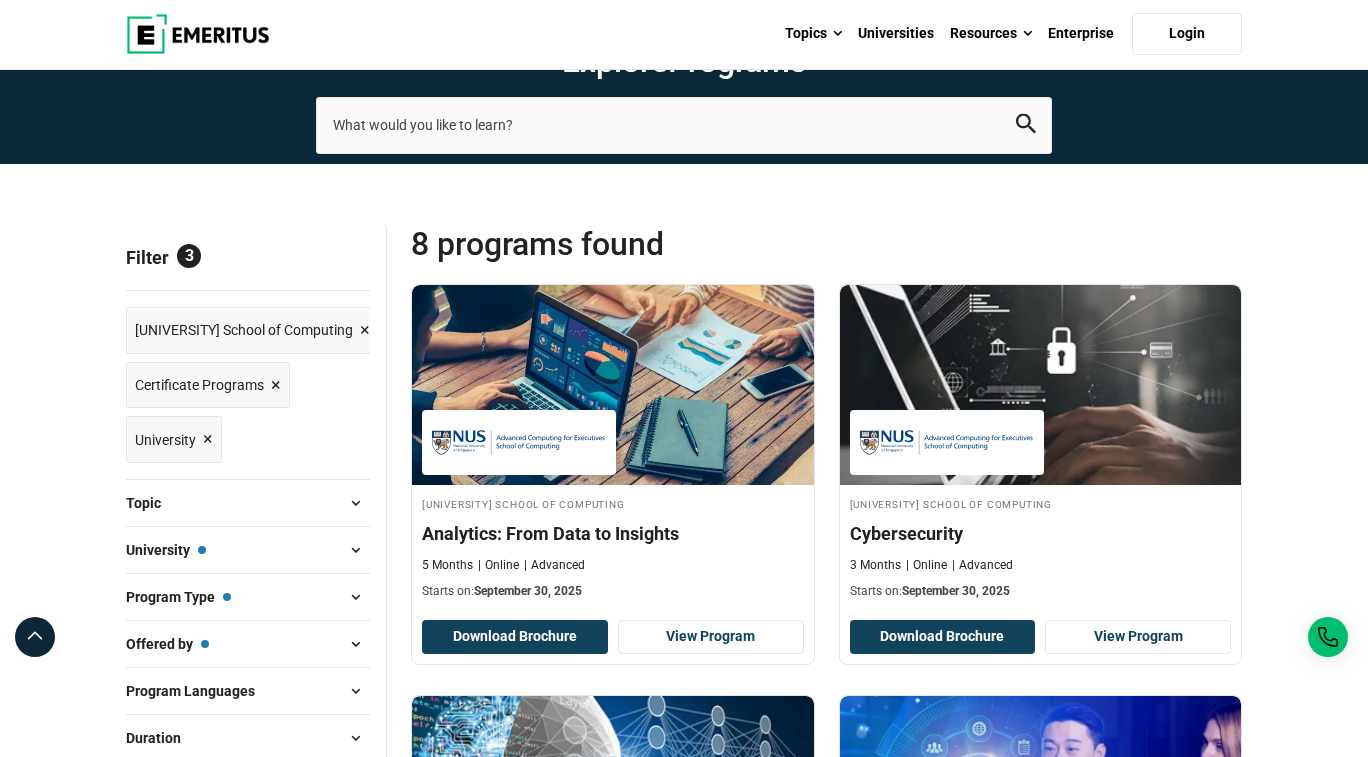 click on "×" at bounding box center [365, 330] 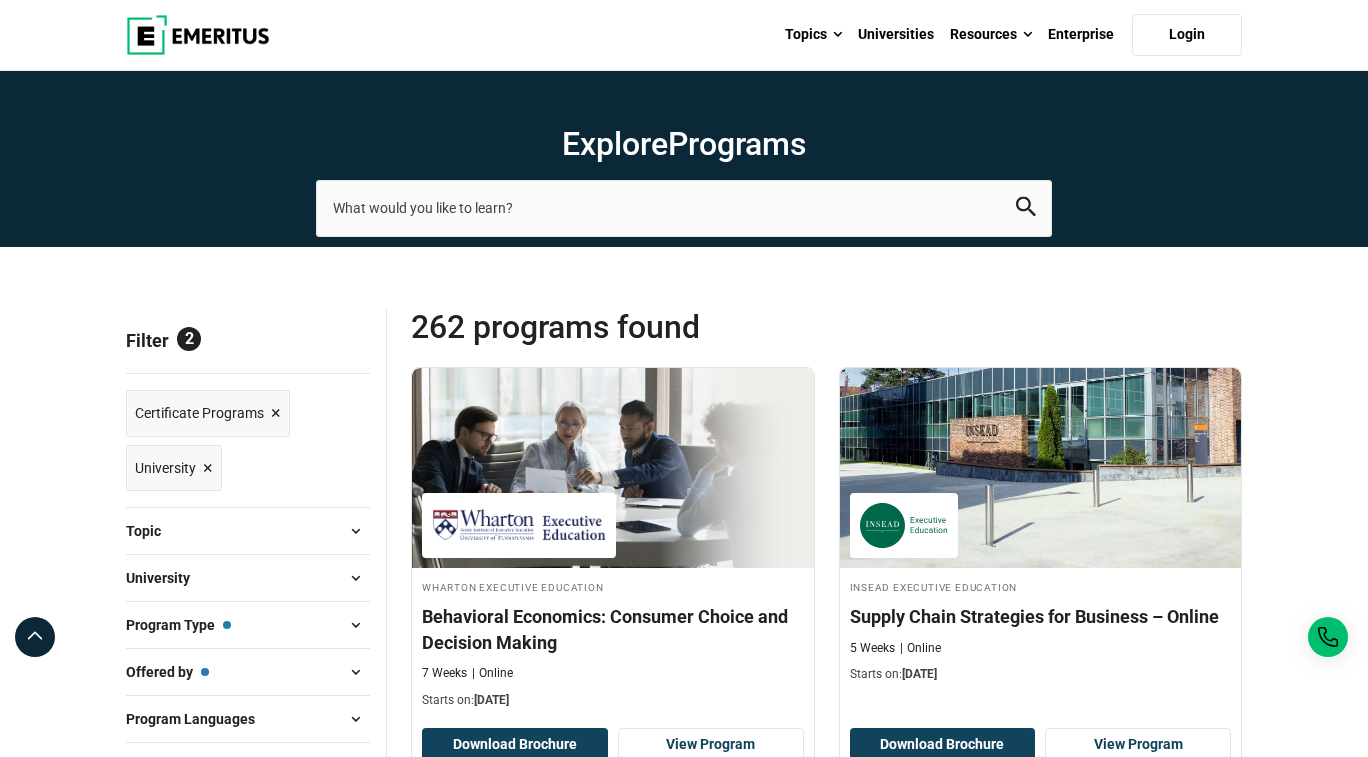 scroll, scrollTop: 0, scrollLeft: 0, axis: both 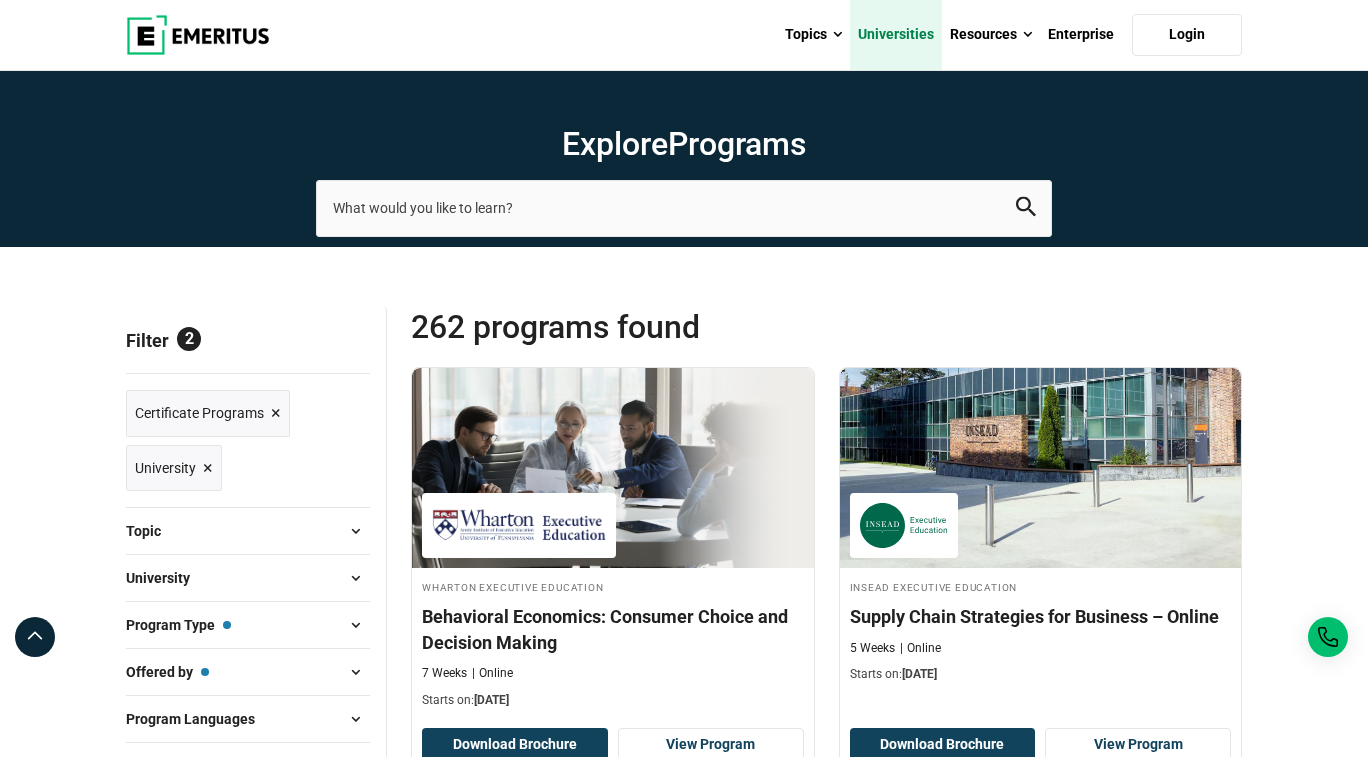 click on "Universities" at bounding box center (896, 35) 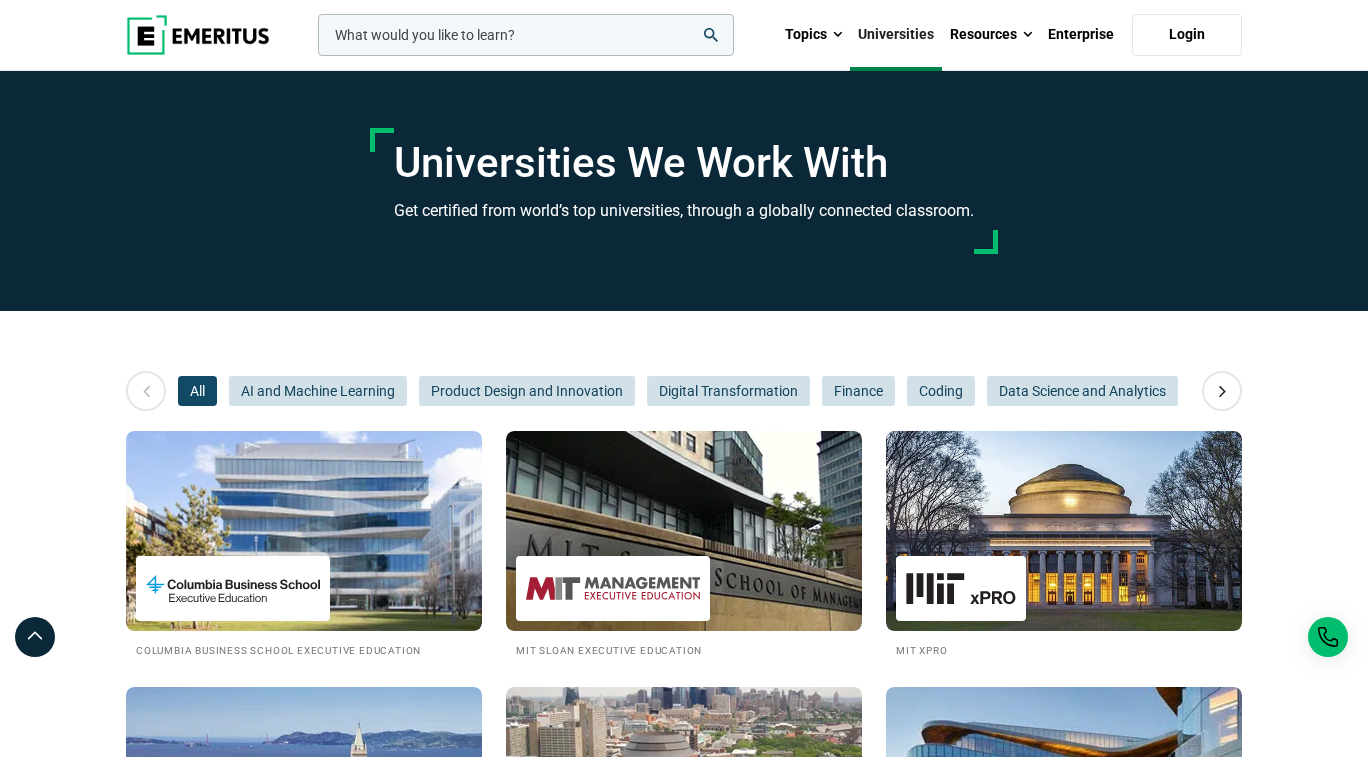 scroll, scrollTop: 0, scrollLeft: 0, axis: both 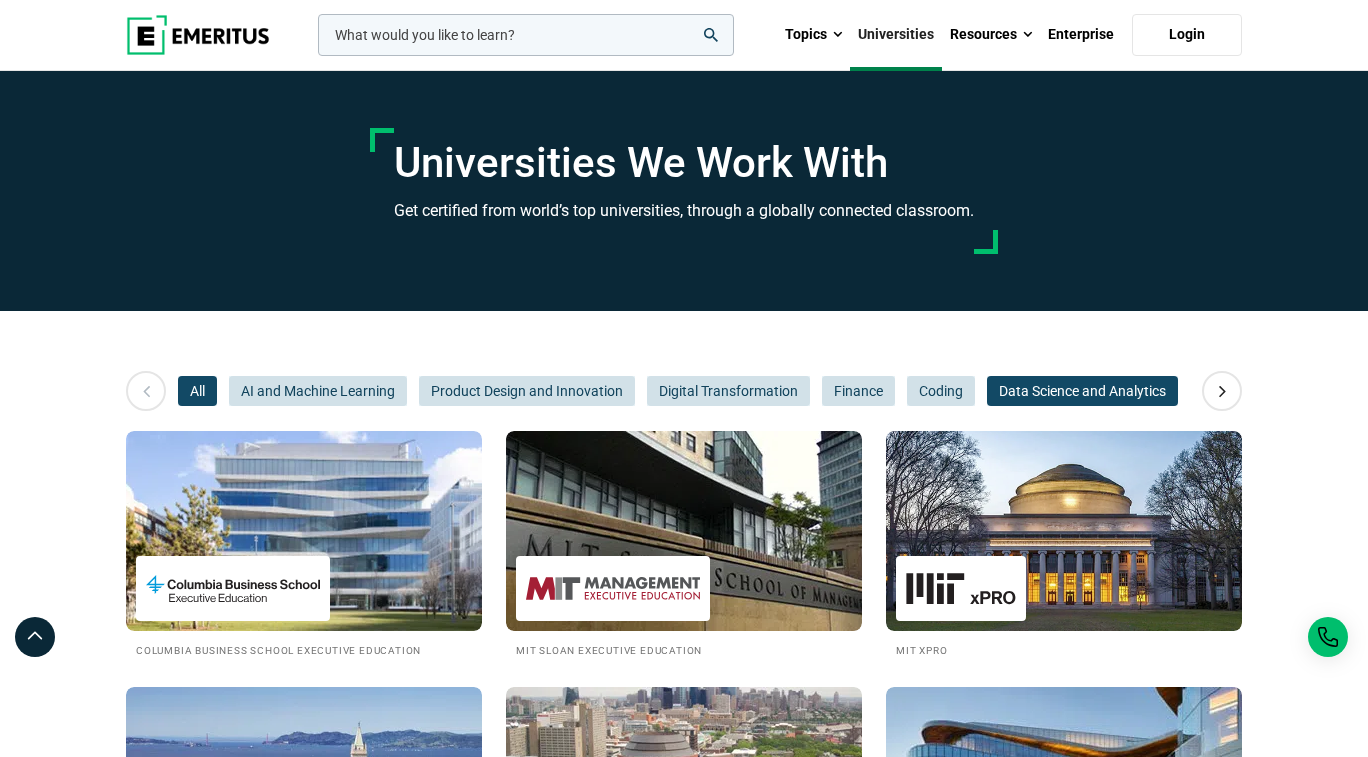 click on "Data Science and Analytics" at bounding box center (1082, 391) 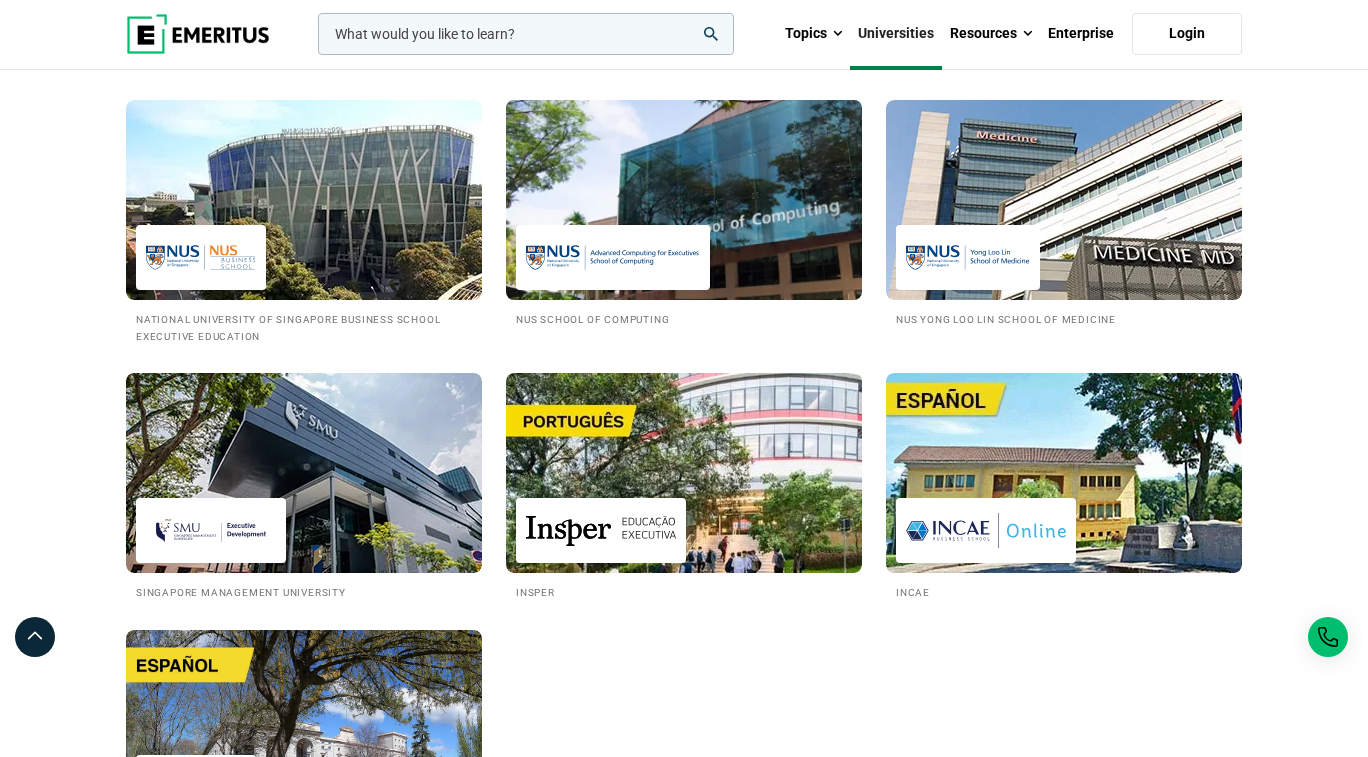 scroll, scrollTop: 1116, scrollLeft: 0, axis: vertical 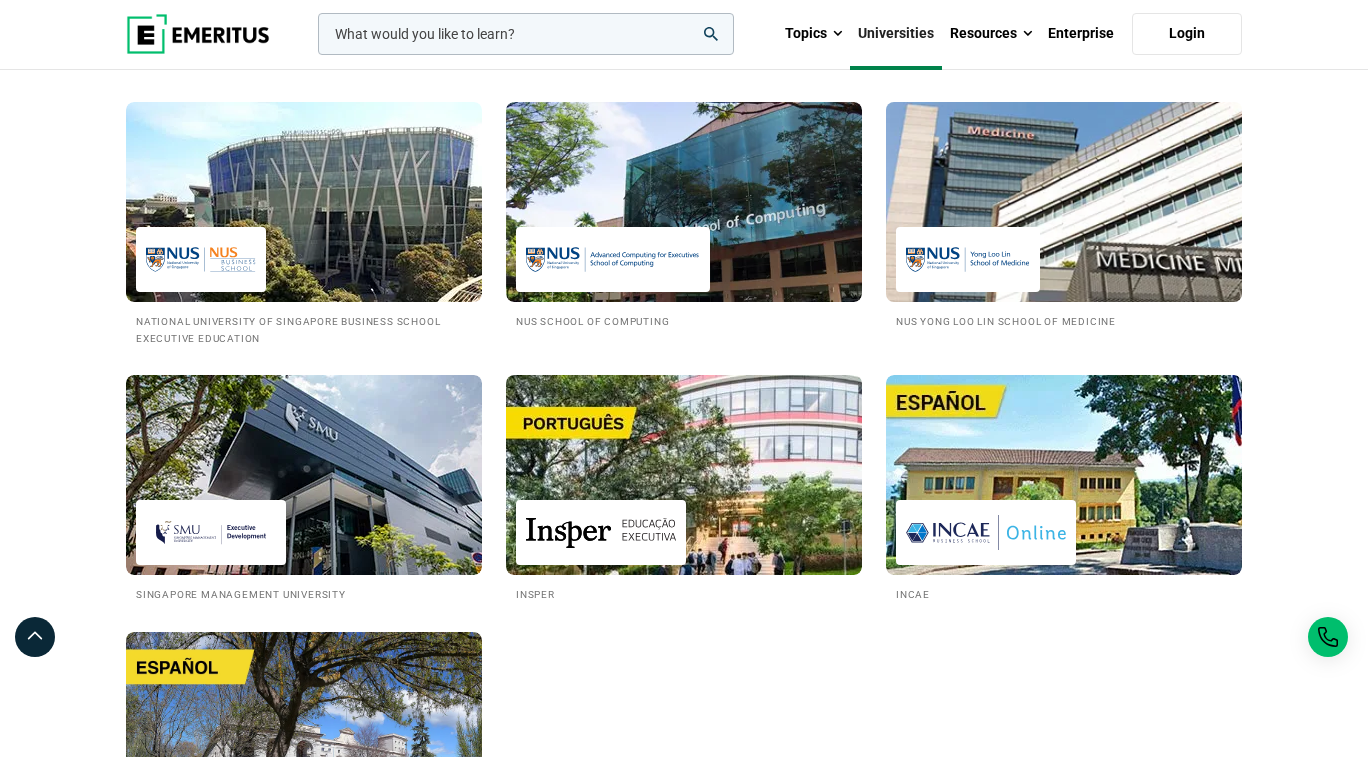 click at bounding box center [1064, 202] 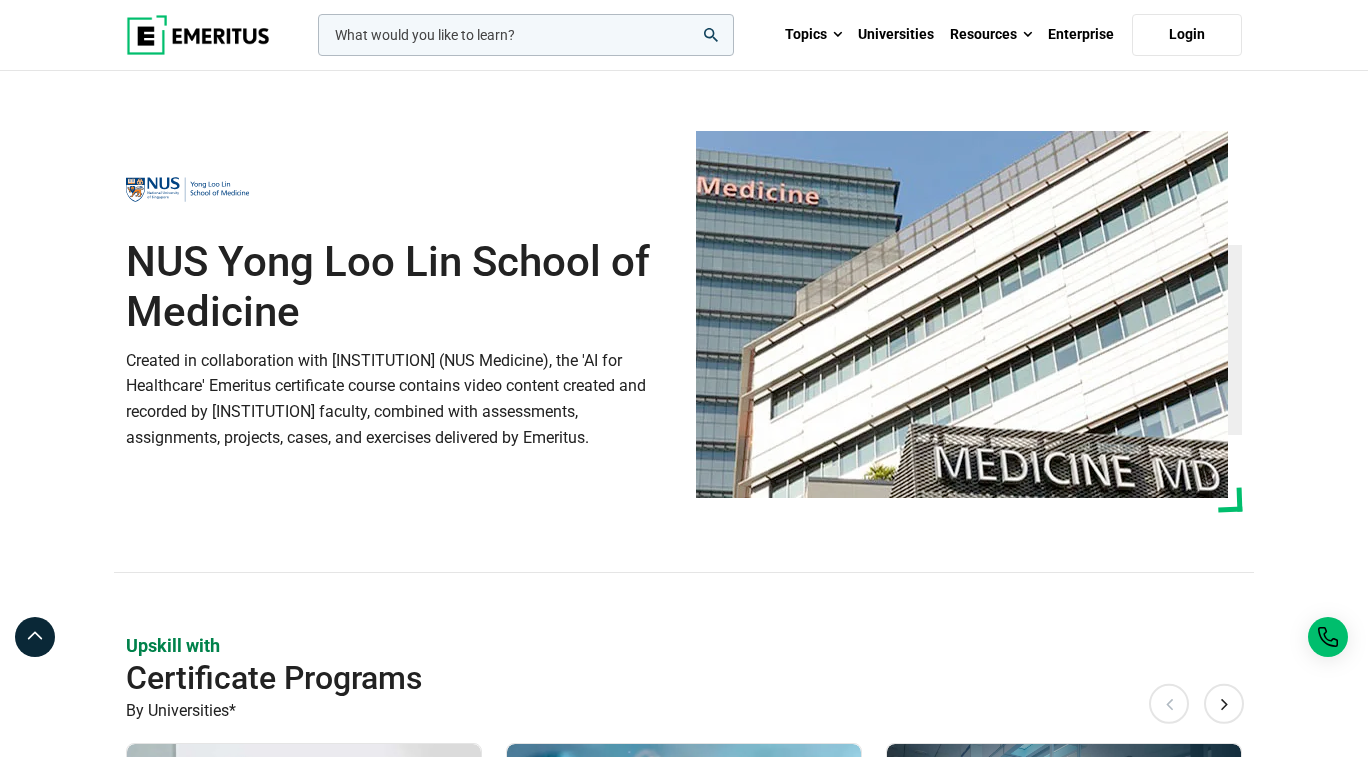 scroll, scrollTop: 0, scrollLeft: 0, axis: both 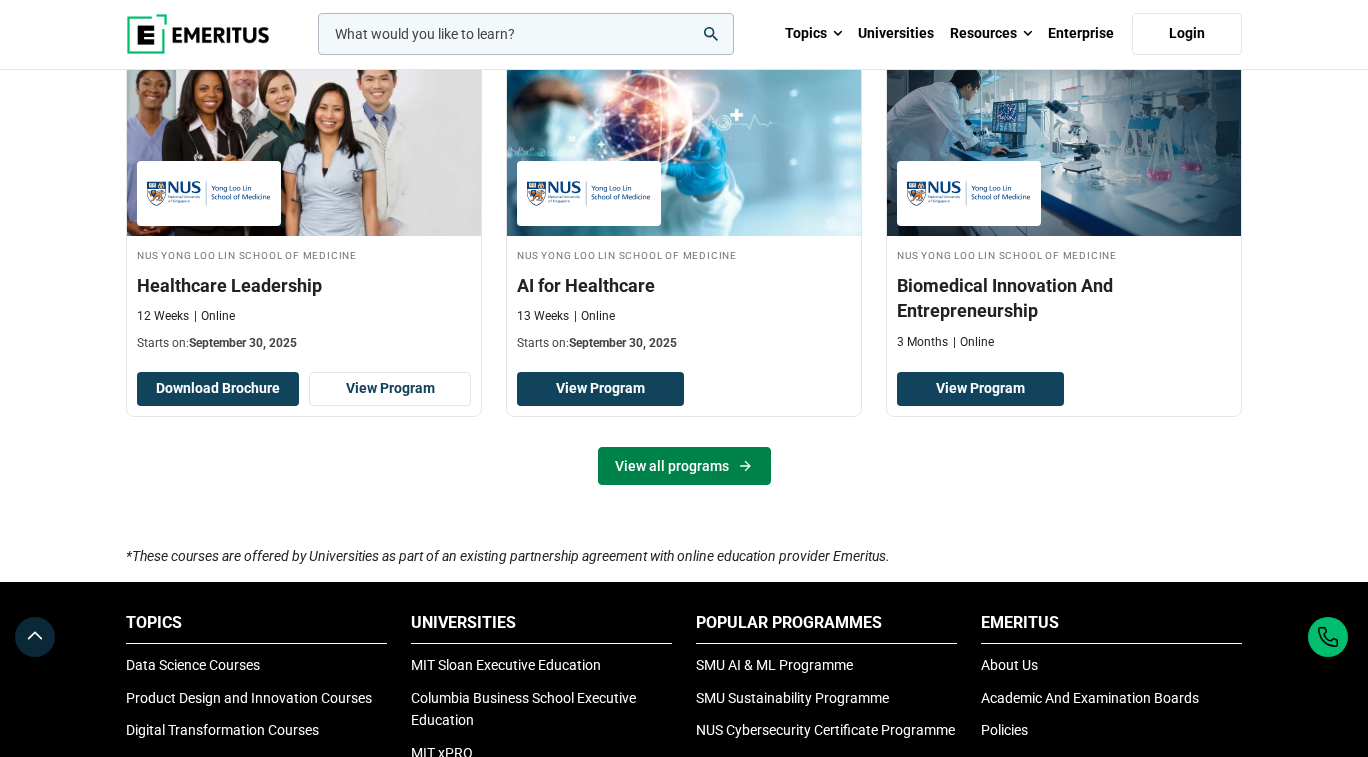 click on "View all programs" at bounding box center (684, 466) 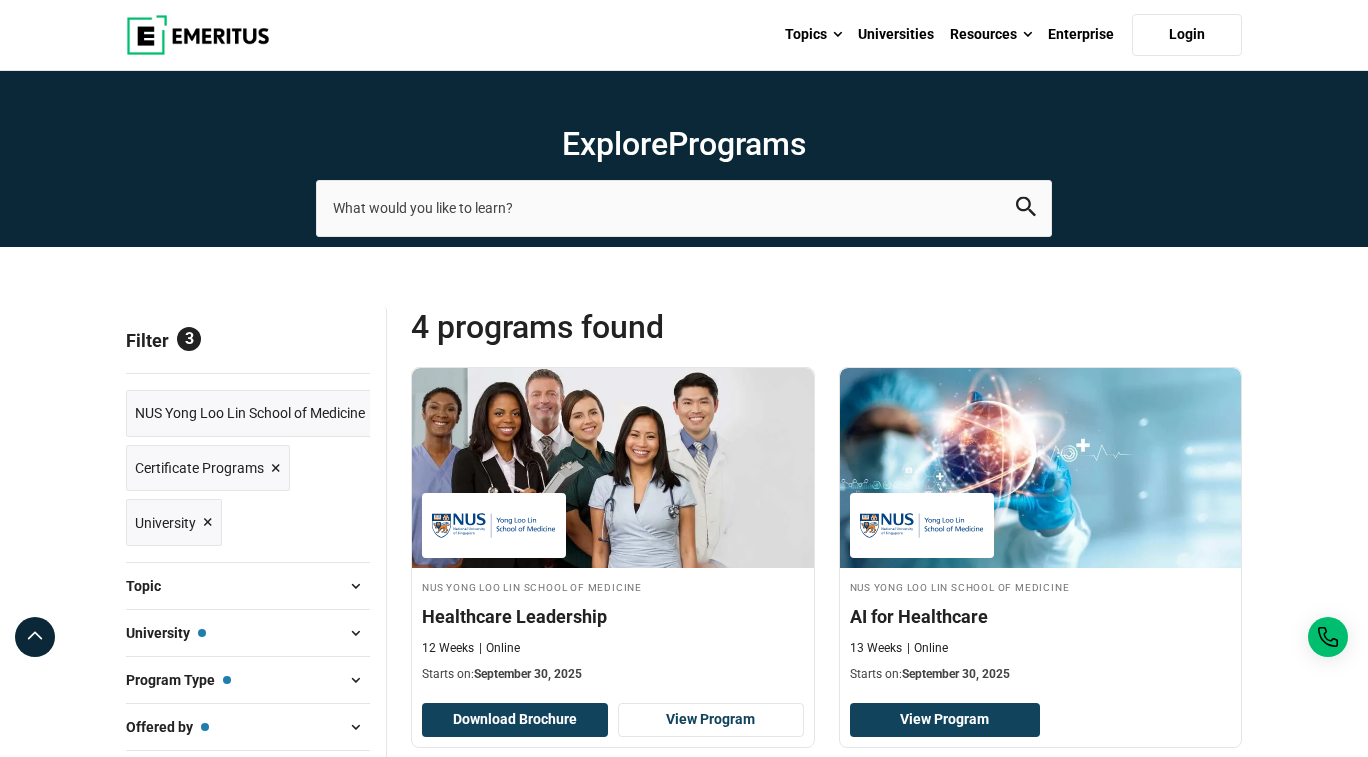 scroll, scrollTop: 0, scrollLeft: 0, axis: both 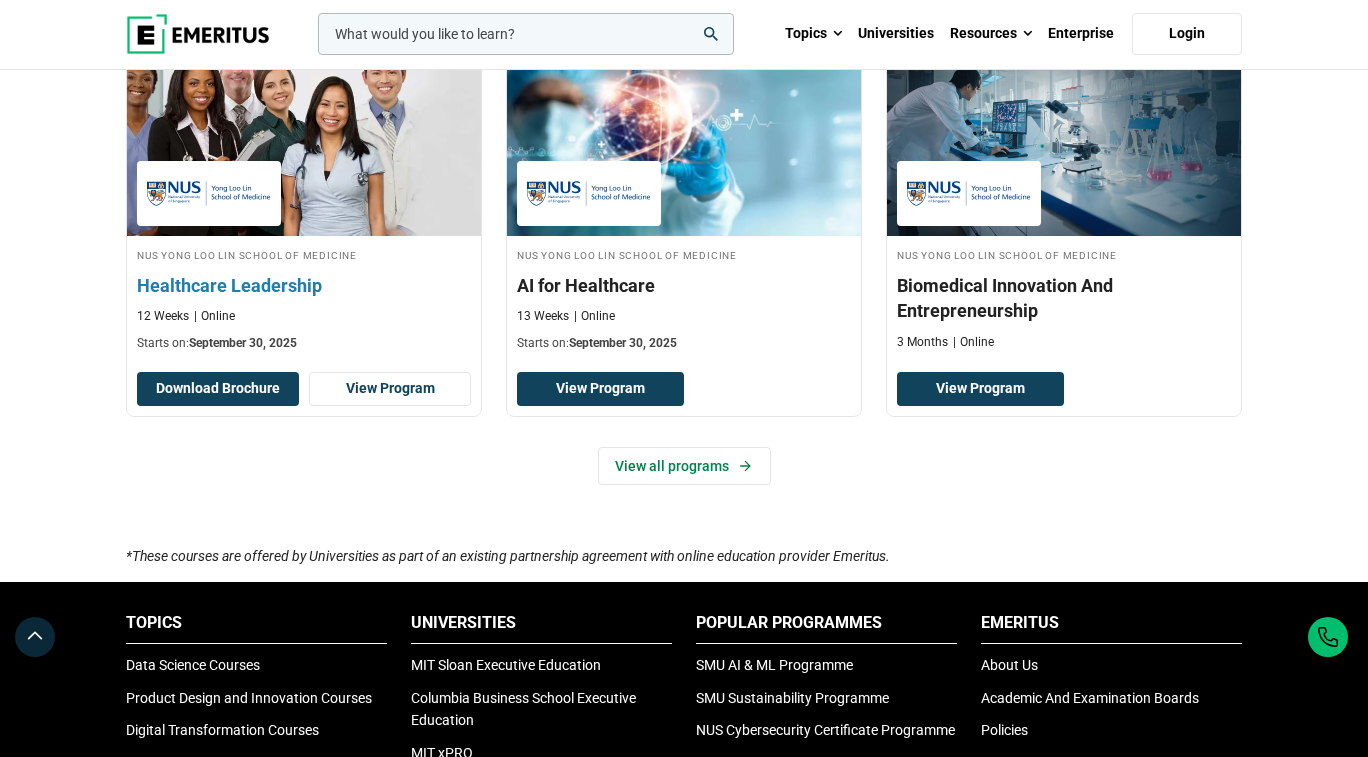 click at bounding box center [303, 136] 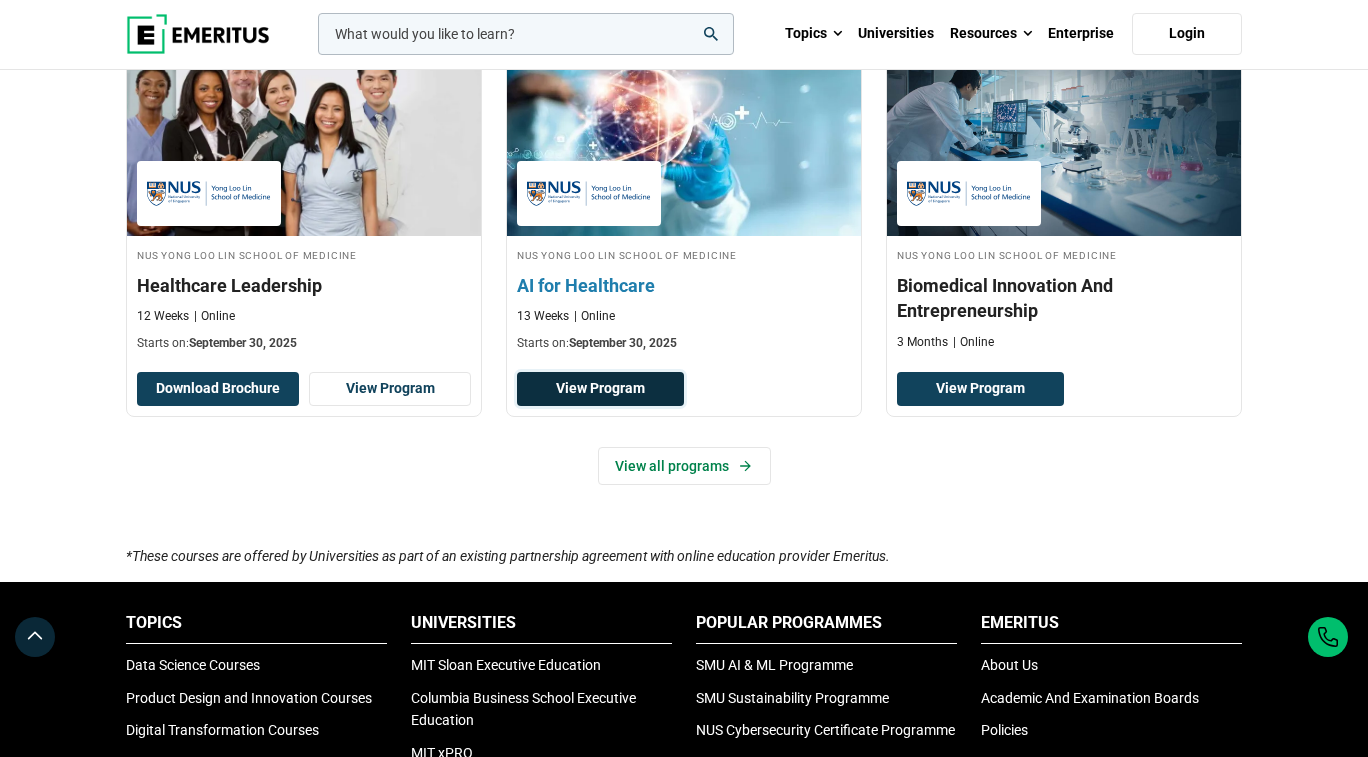 click on "View Program" at bounding box center (600, 389) 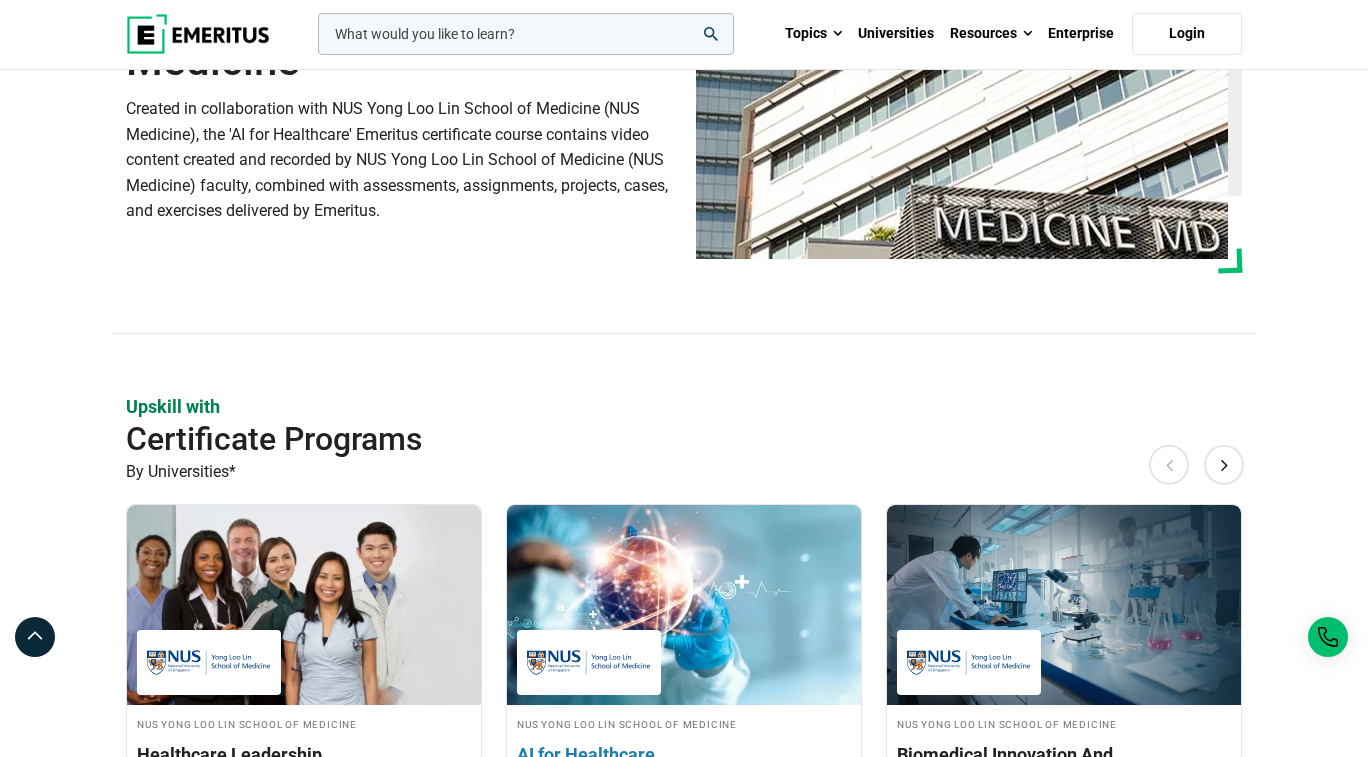 scroll, scrollTop: 0, scrollLeft: 0, axis: both 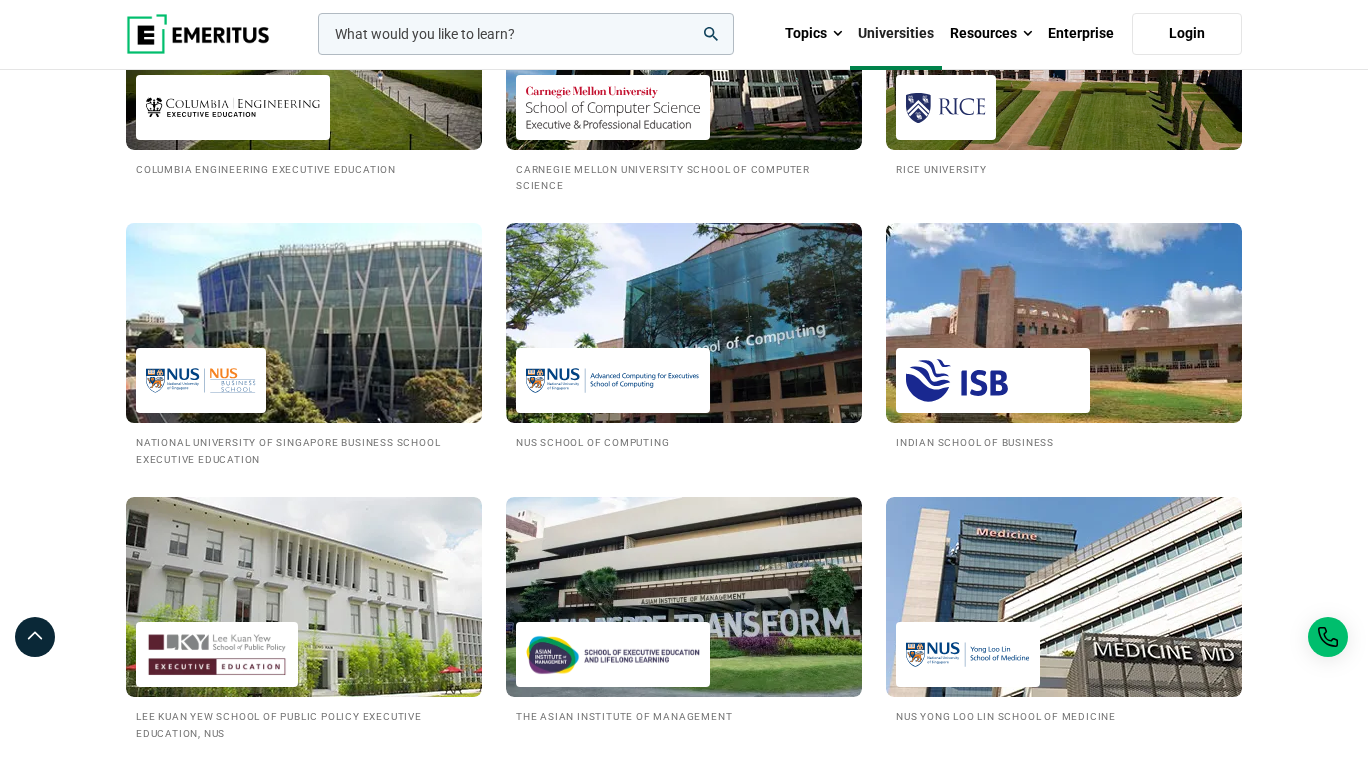 click at bounding box center (304, 323) 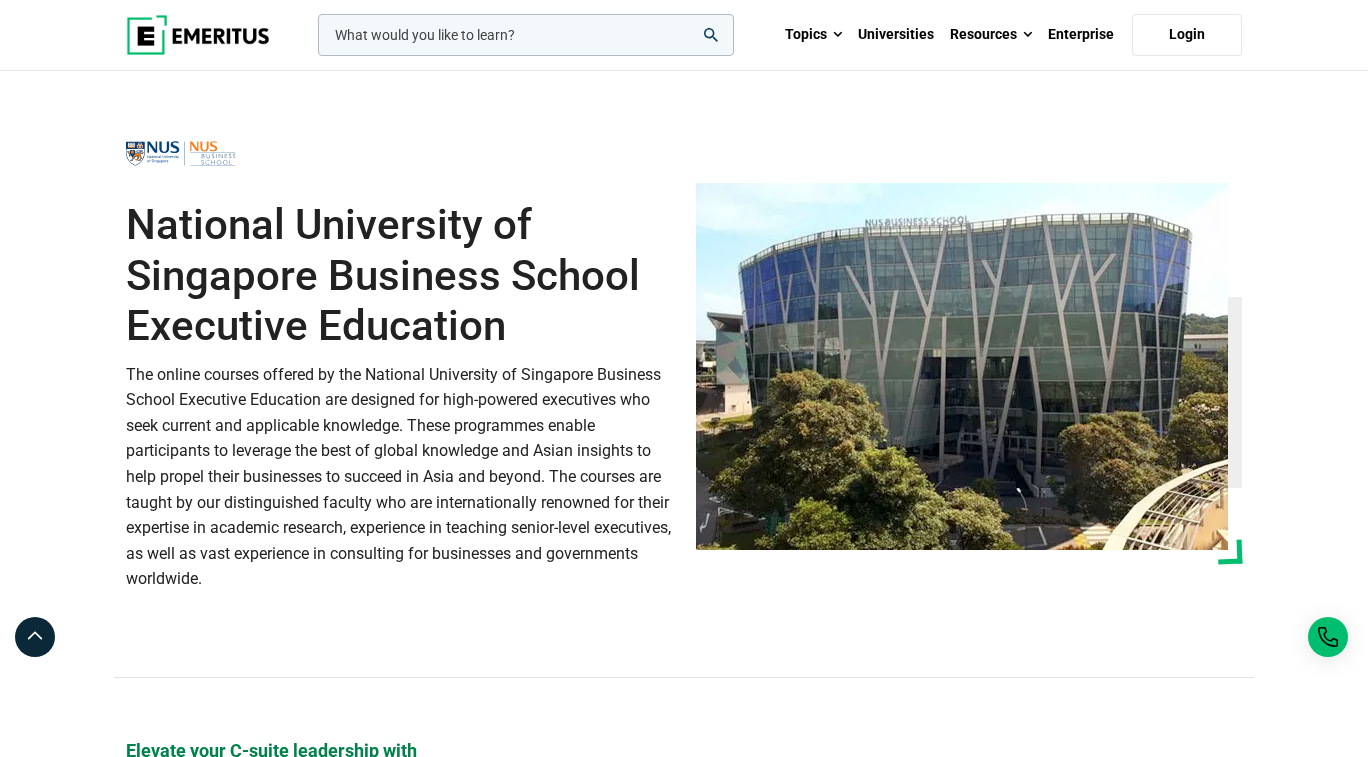 scroll, scrollTop: 0, scrollLeft: 0, axis: both 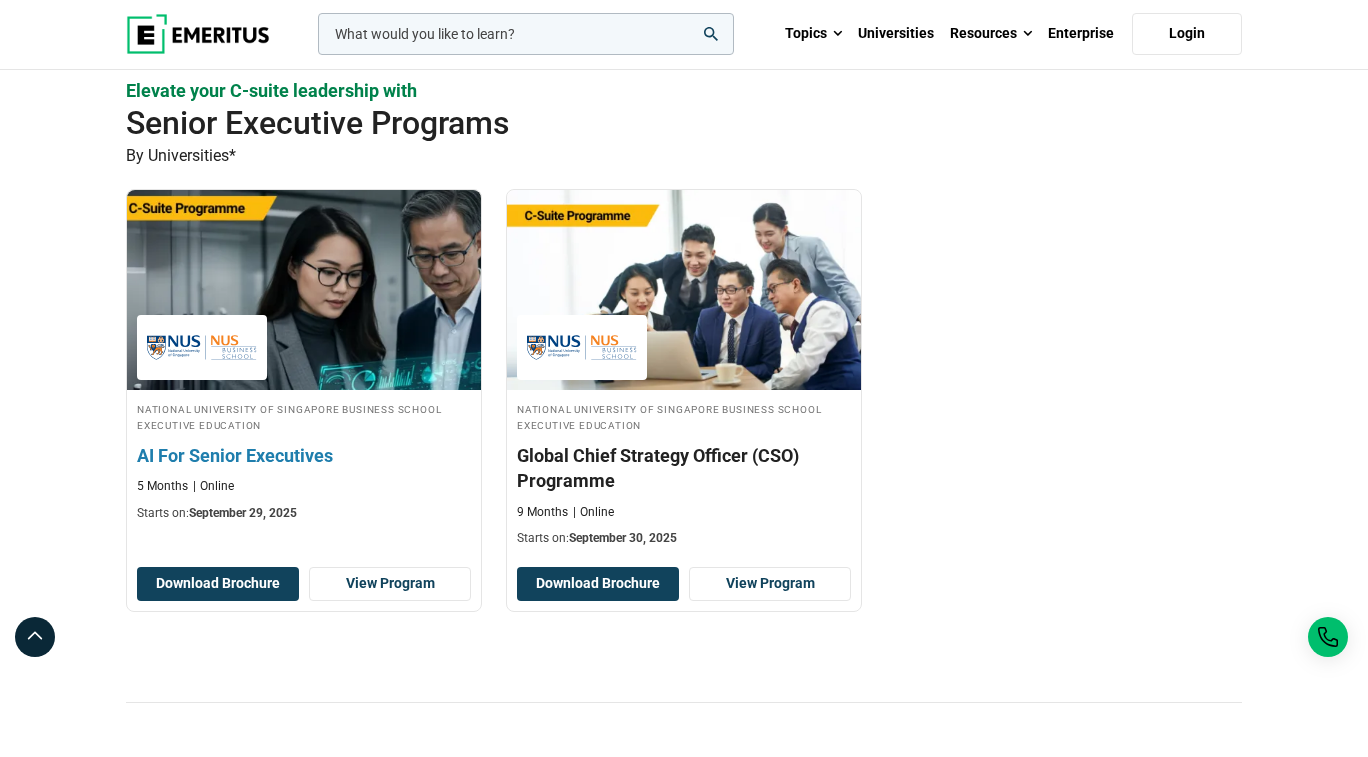 click on "AI For Senior Executives" at bounding box center [304, 455] 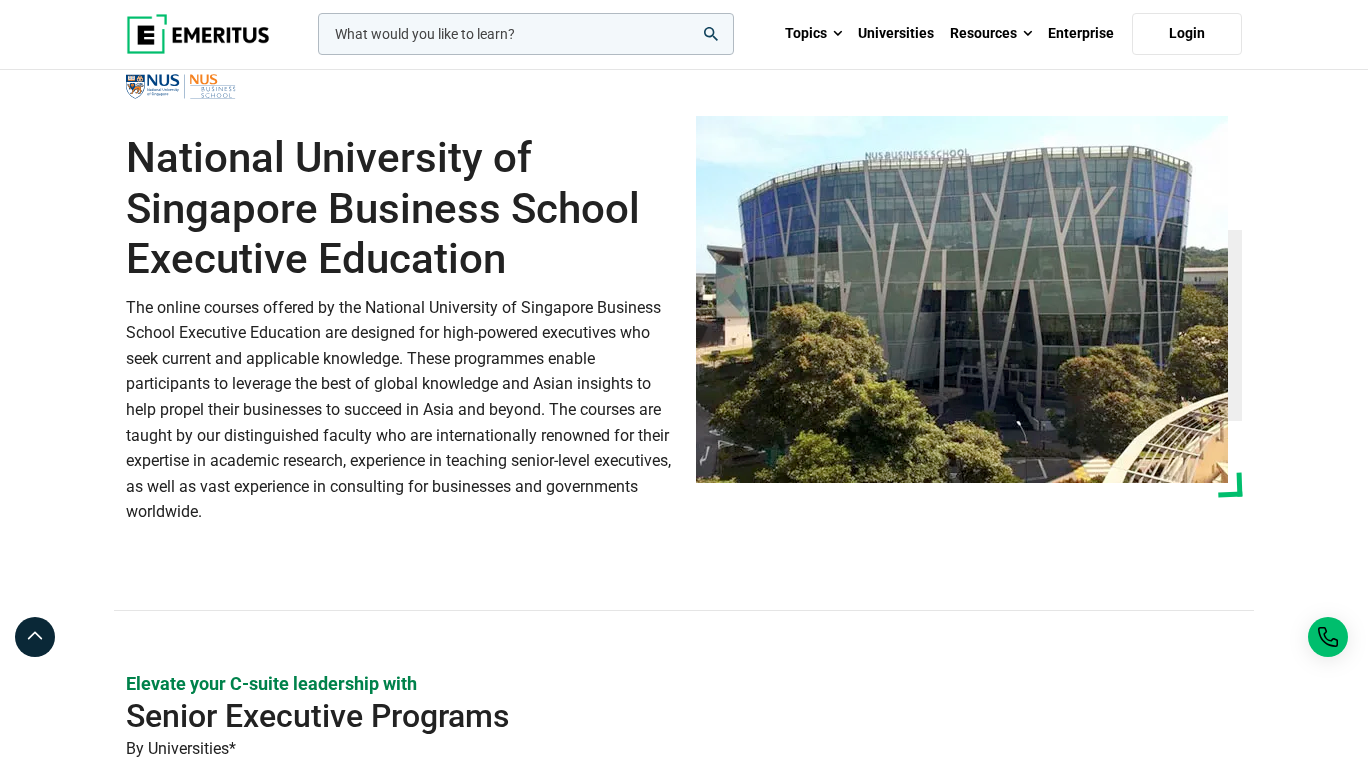 scroll, scrollTop: 0, scrollLeft: 0, axis: both 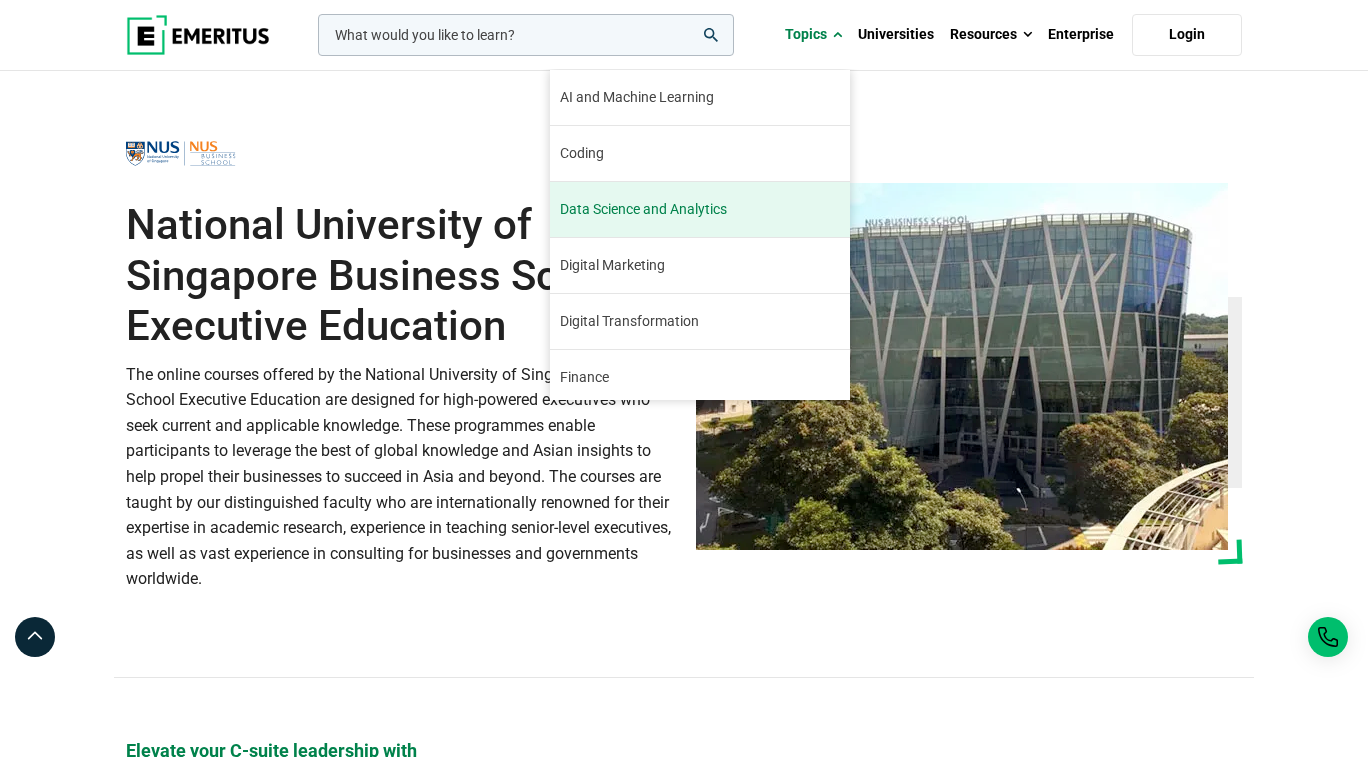 click on "Data Science and Analytics" at bounding box center (643, 209) 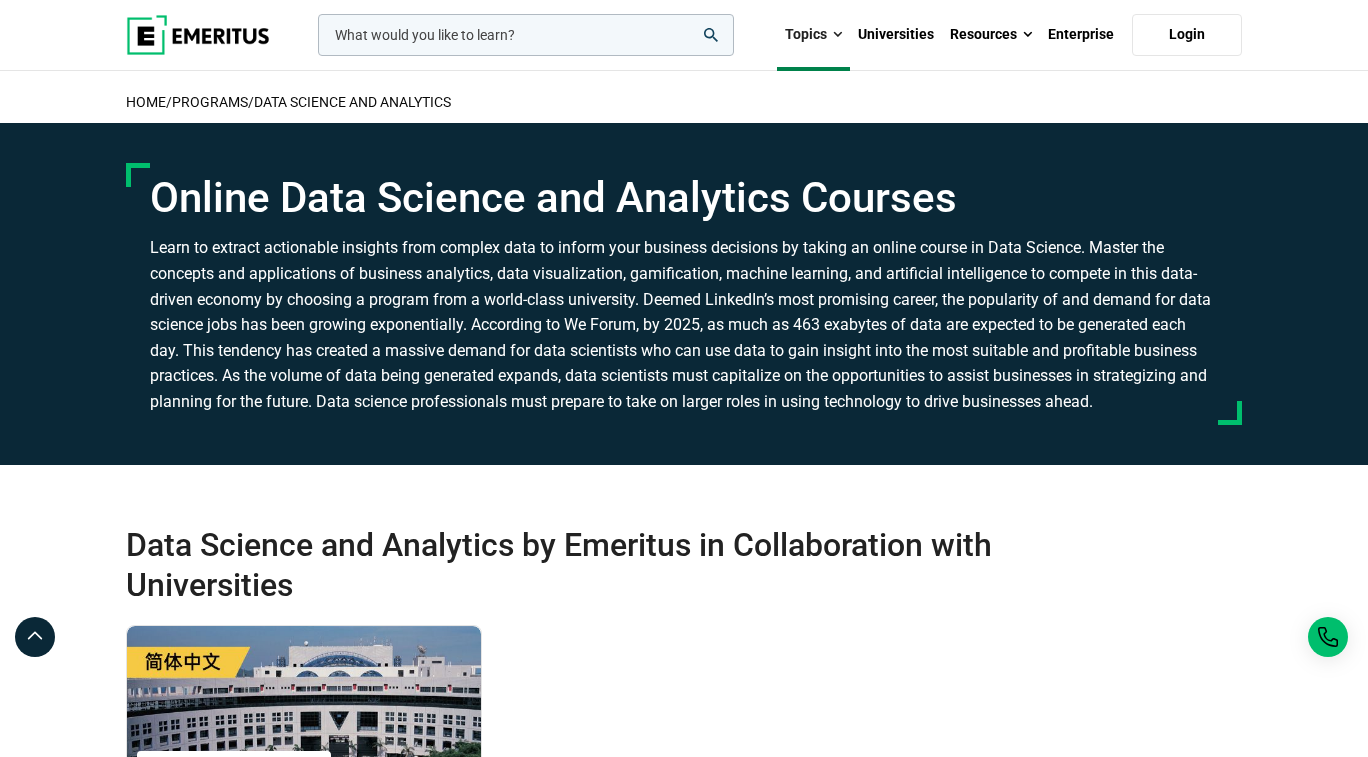 scroll, scrollTop: 0, scrollLeft: 0, axis: both 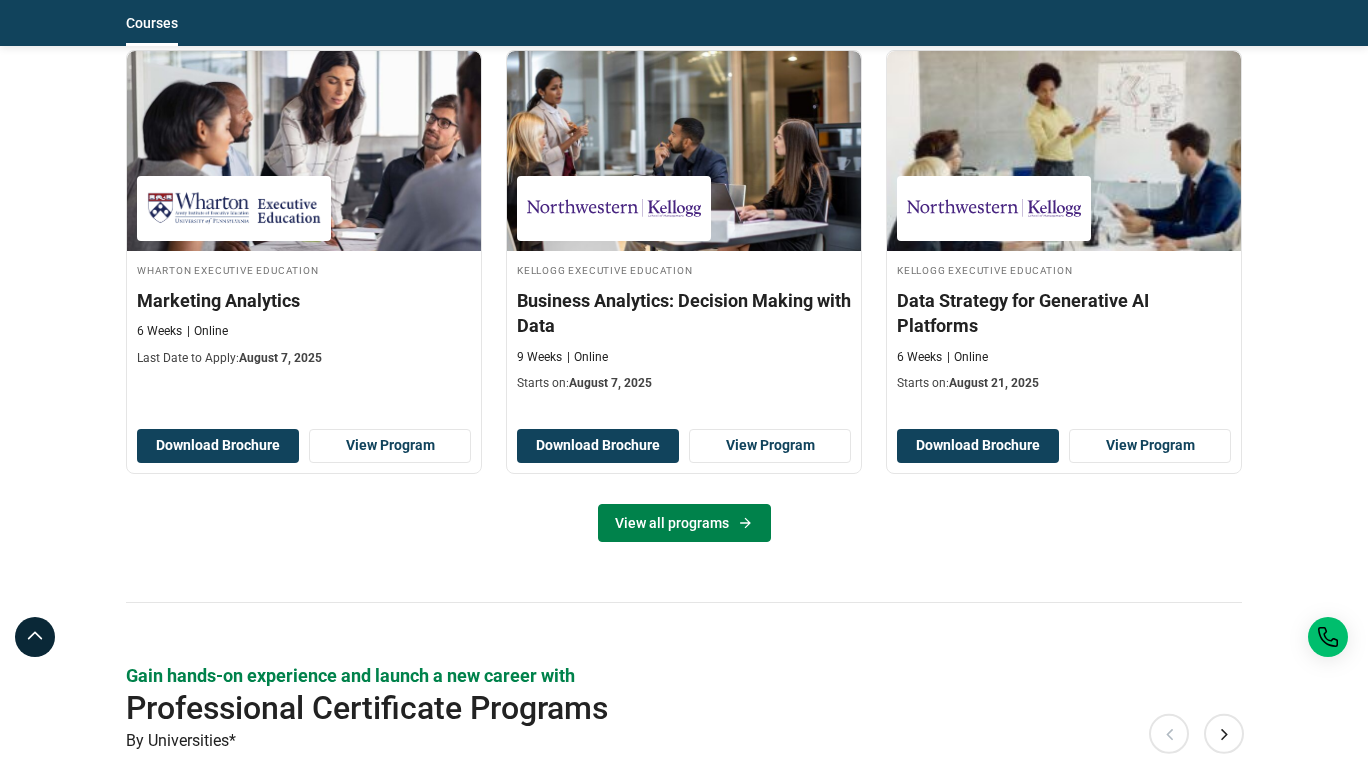 click on "View all programs" at bounding box center [684, 523] 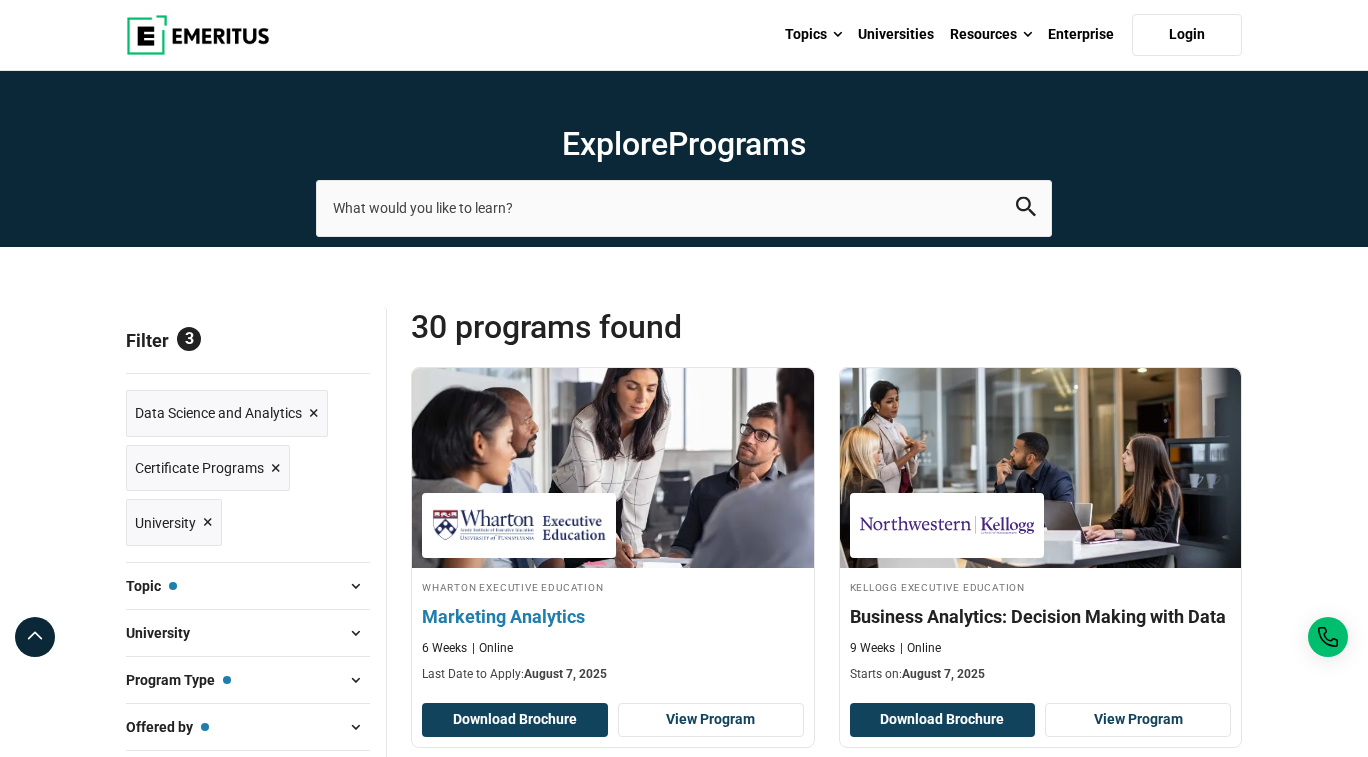scroll, scrollTop: 0, scrollLeft: 0, axis: both 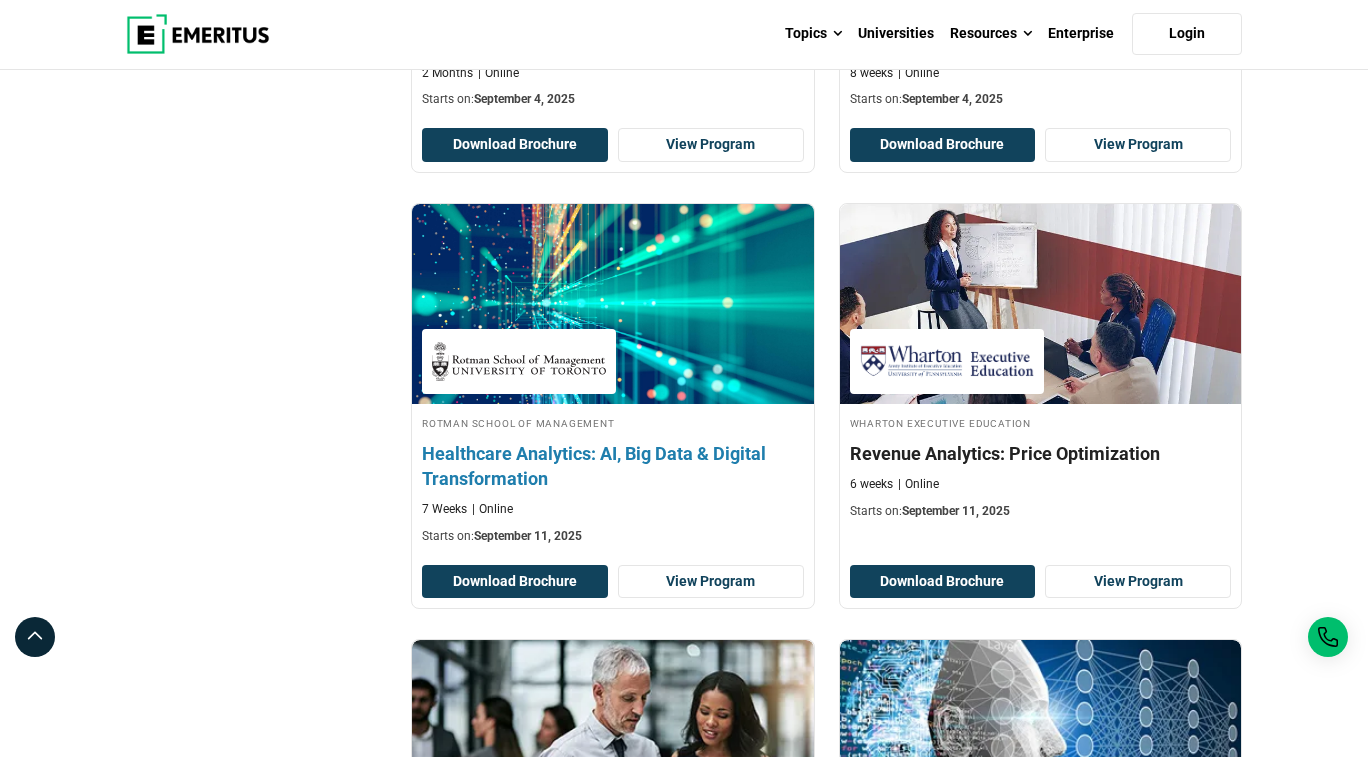click on "Healthcare Analytics: AI, Big Data & Digital Transformation" at bounding box center [613, 466] 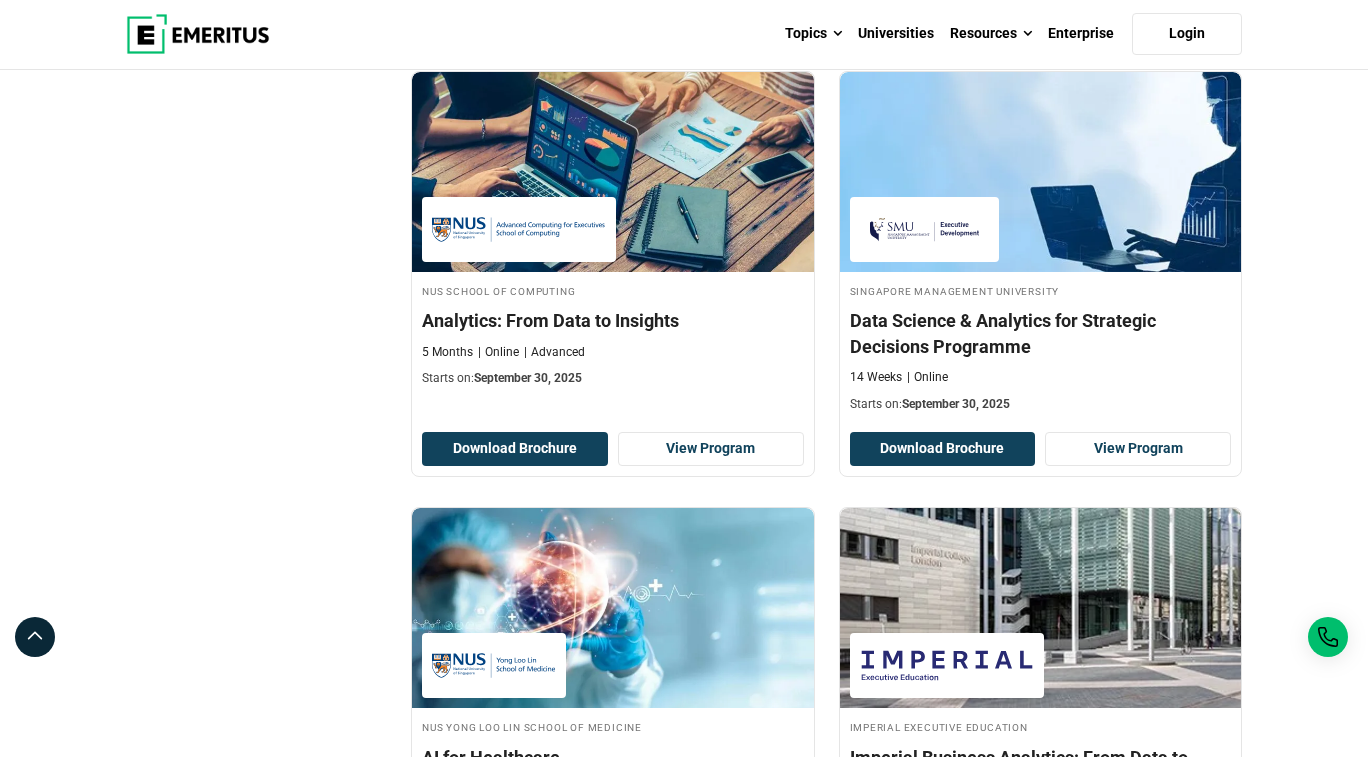 scroll, scrollTop: 2870, scrollLeft: 0, axis: vertical 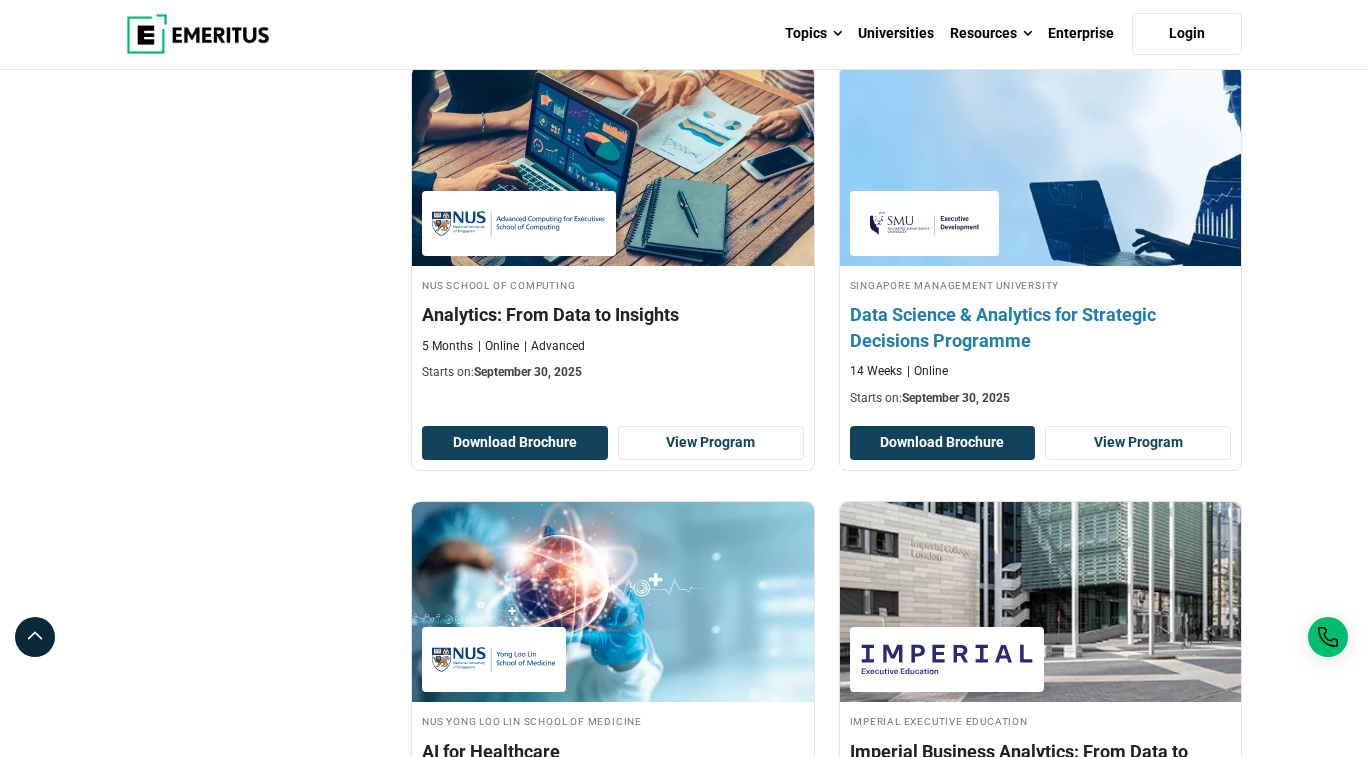 click on "Data Science & Analytics for Strategic Decisions Programme" at bounding box center [1041, 327] 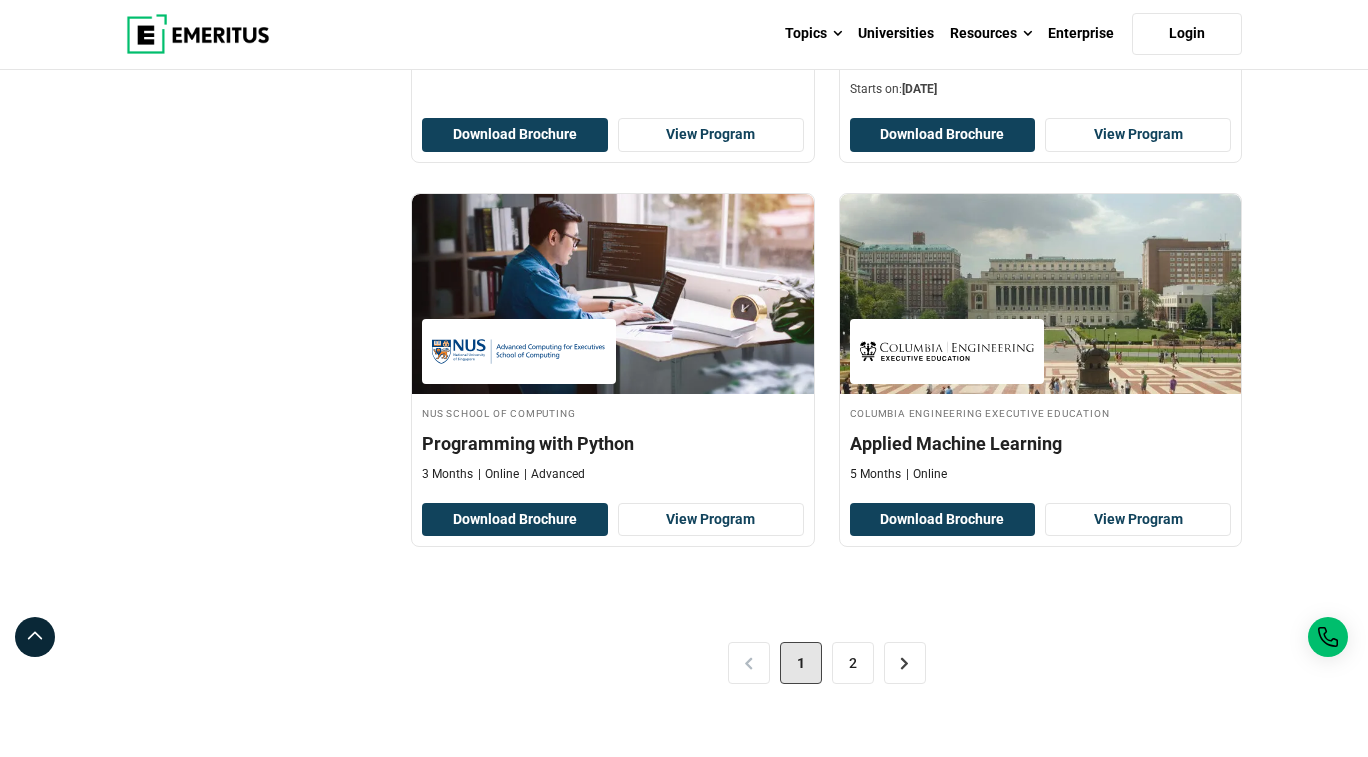 scroll, scrollTop: 4052, scrollLeft: 0, axis: vertical 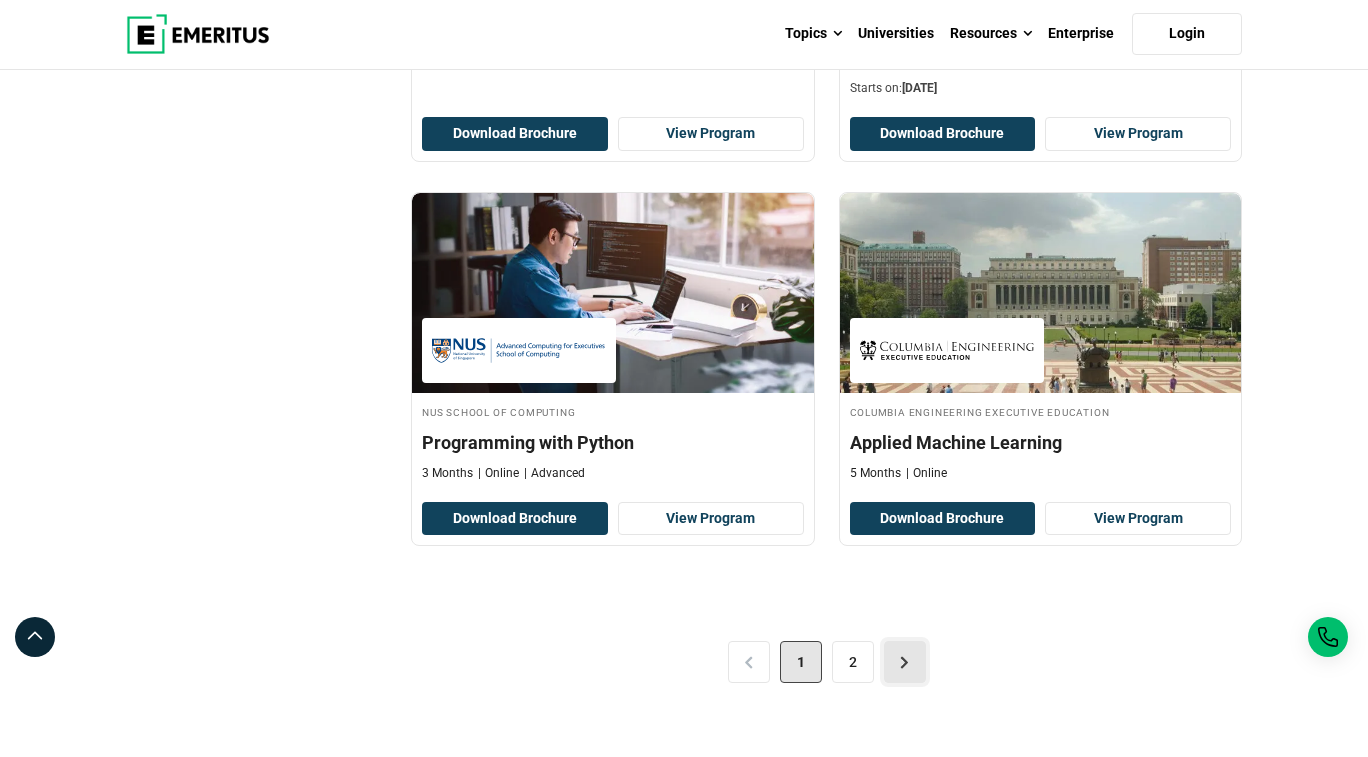 click on ">" at bounding box center [905, 662] 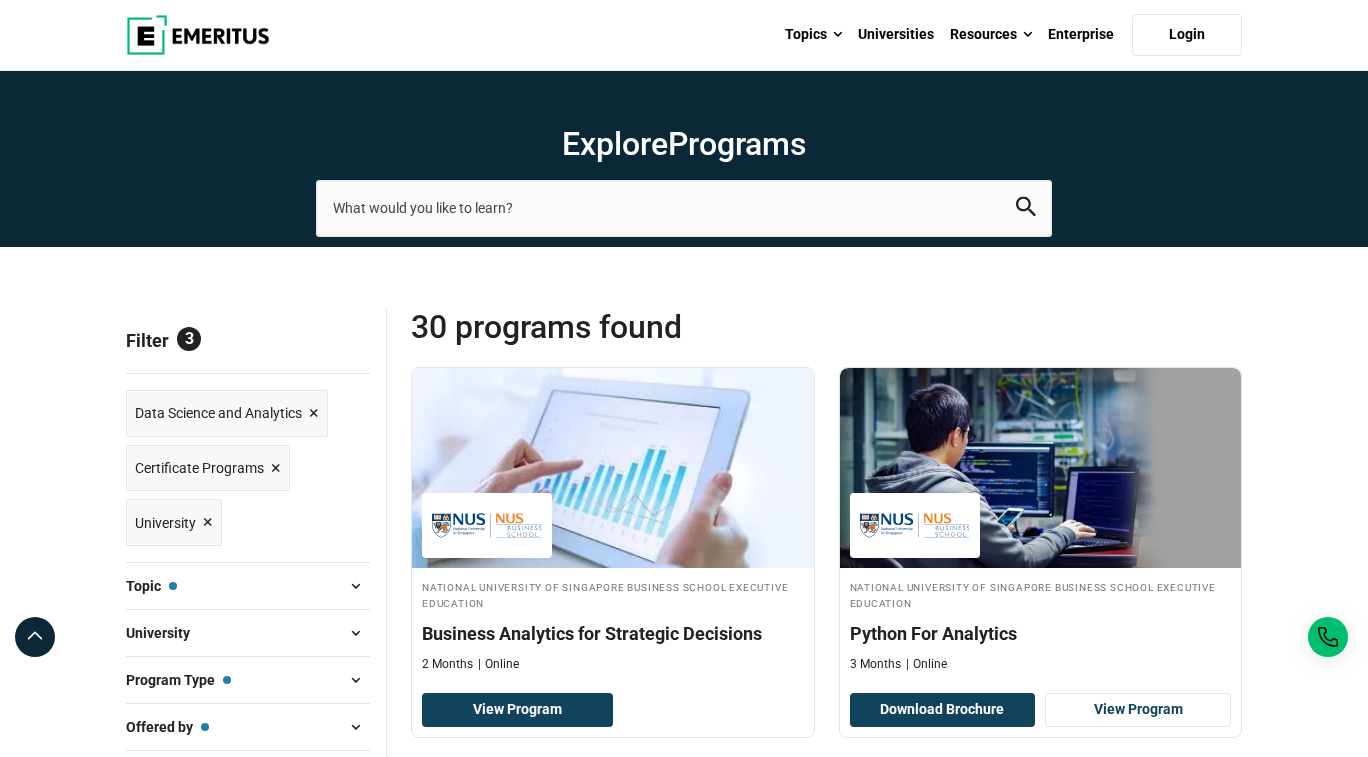 scroll, scrollTop: 0, scrollLeft: 0, axis: both 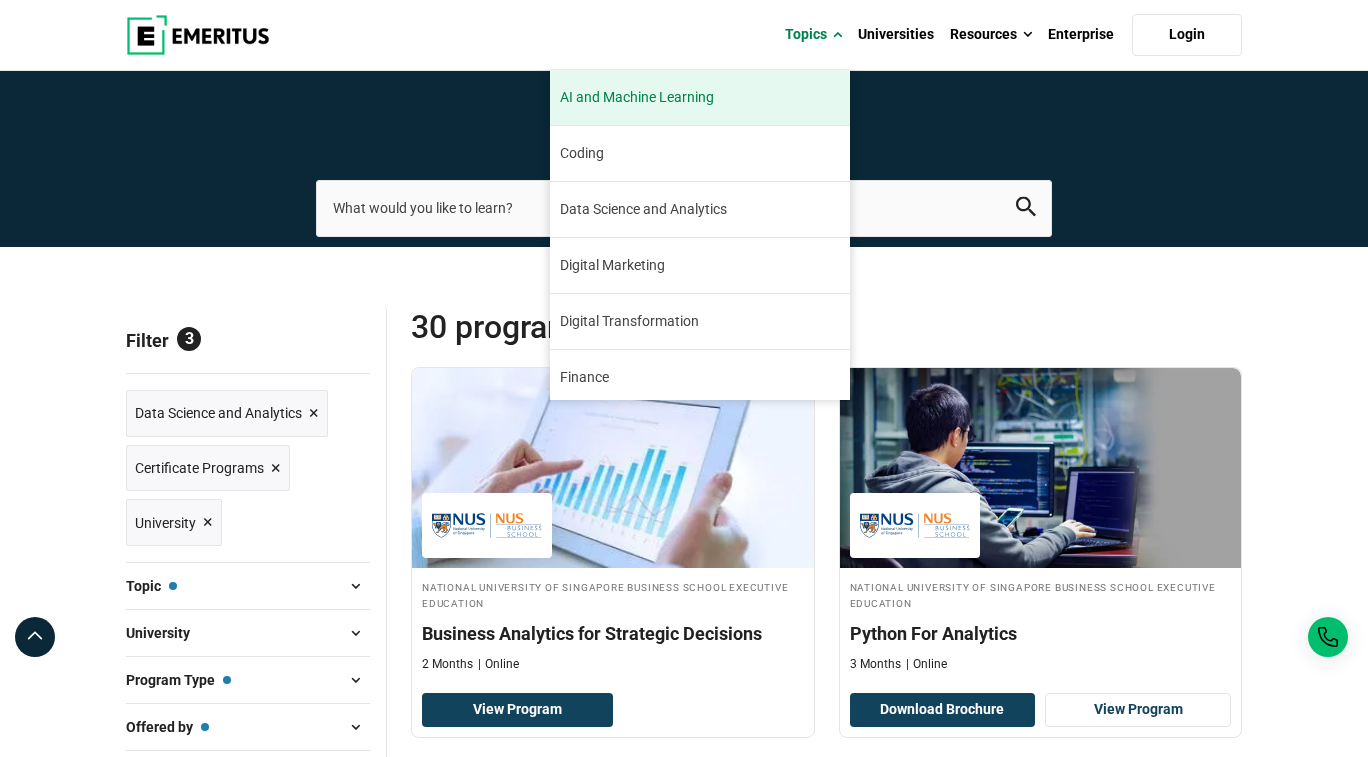 click on "AI and Machine Learning" at bounding box center [637, 97] 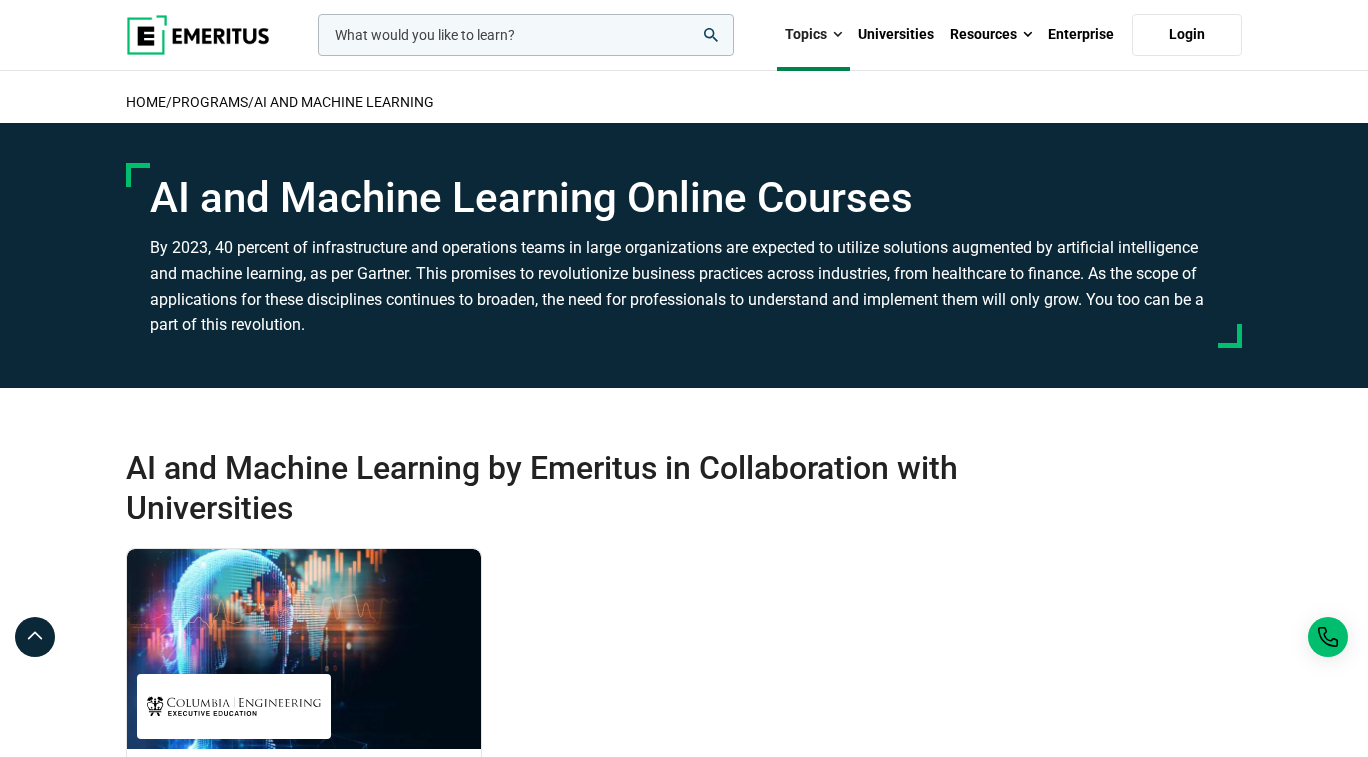 scroll, scrollTop: 0, scrollLeft: 0, axis: both 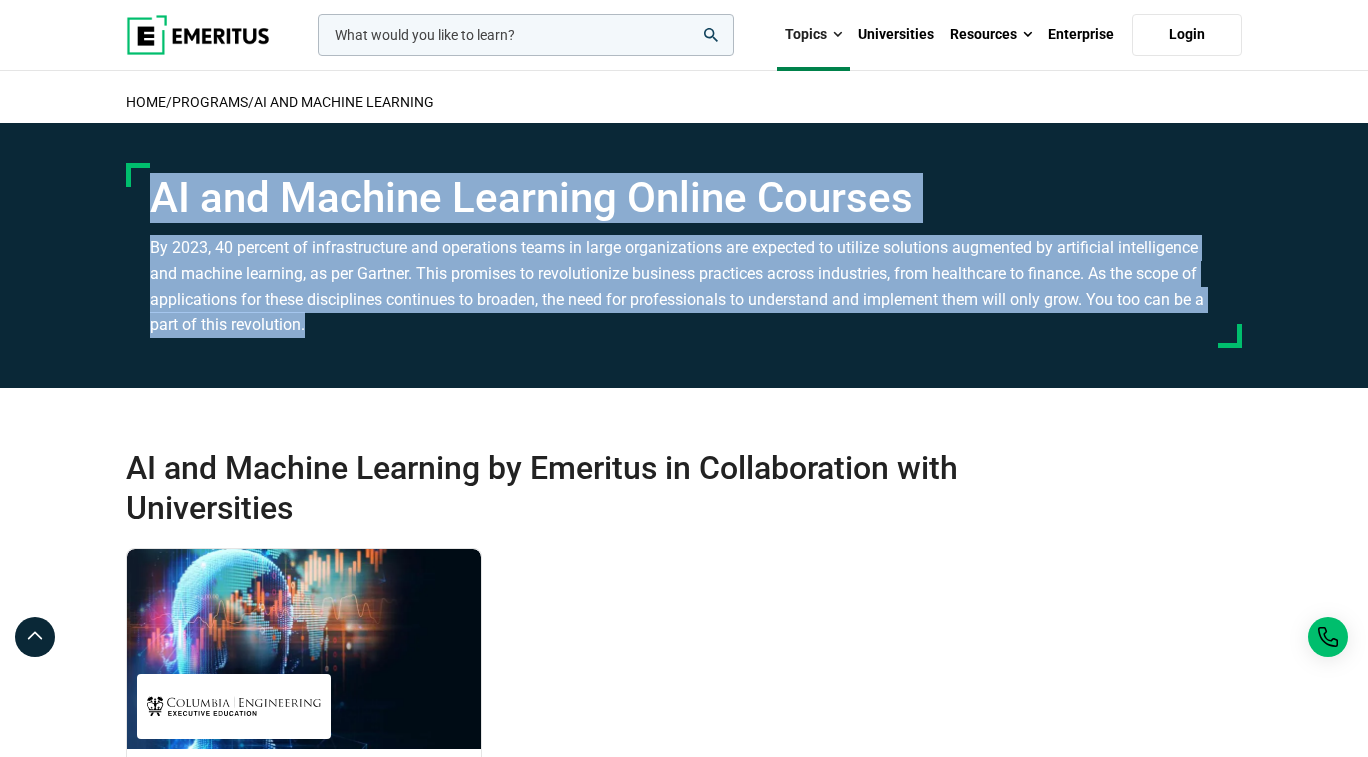 drag, startPoint x: 0, startPoint y: 0, endPoint x: 725, endPoint y: 148, distance: 739.952 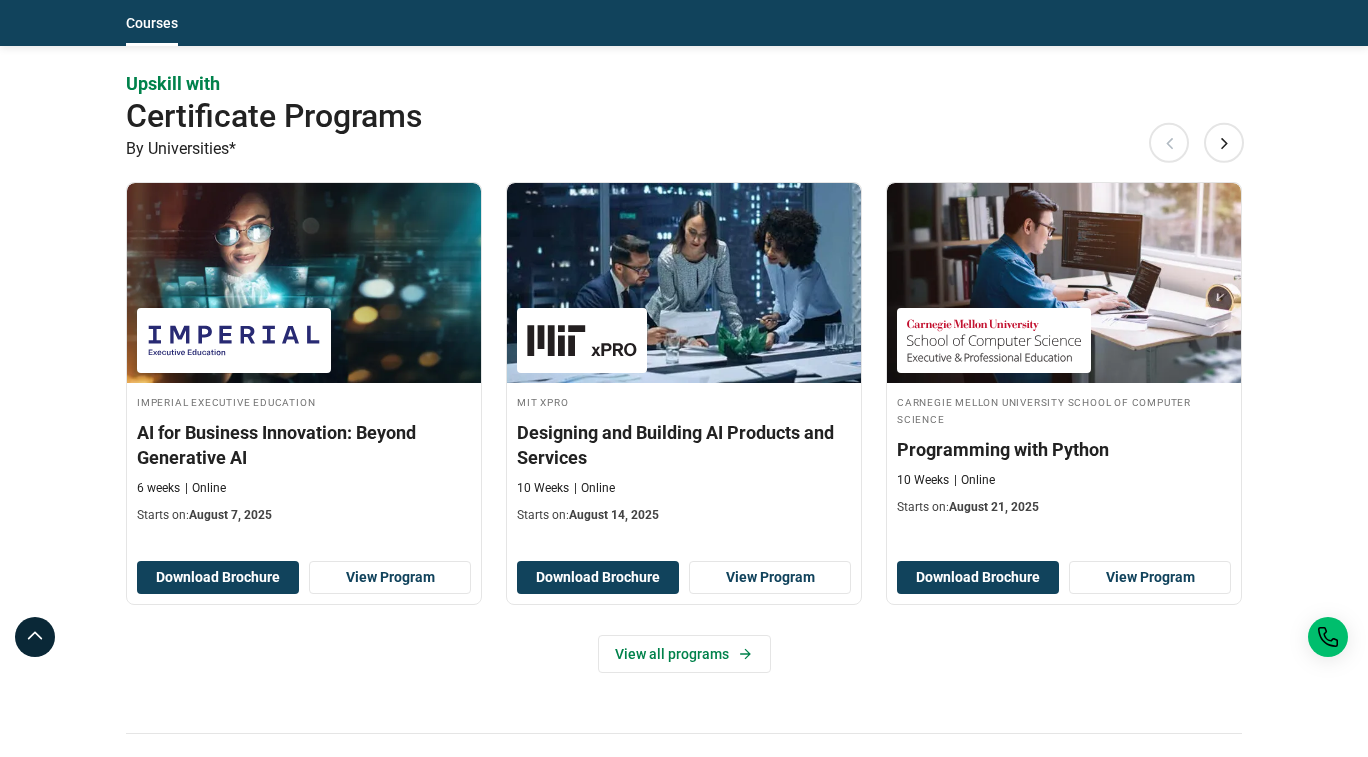 scroll, scrollTop: 2318, scrollLeft: 0, axis: vertical 